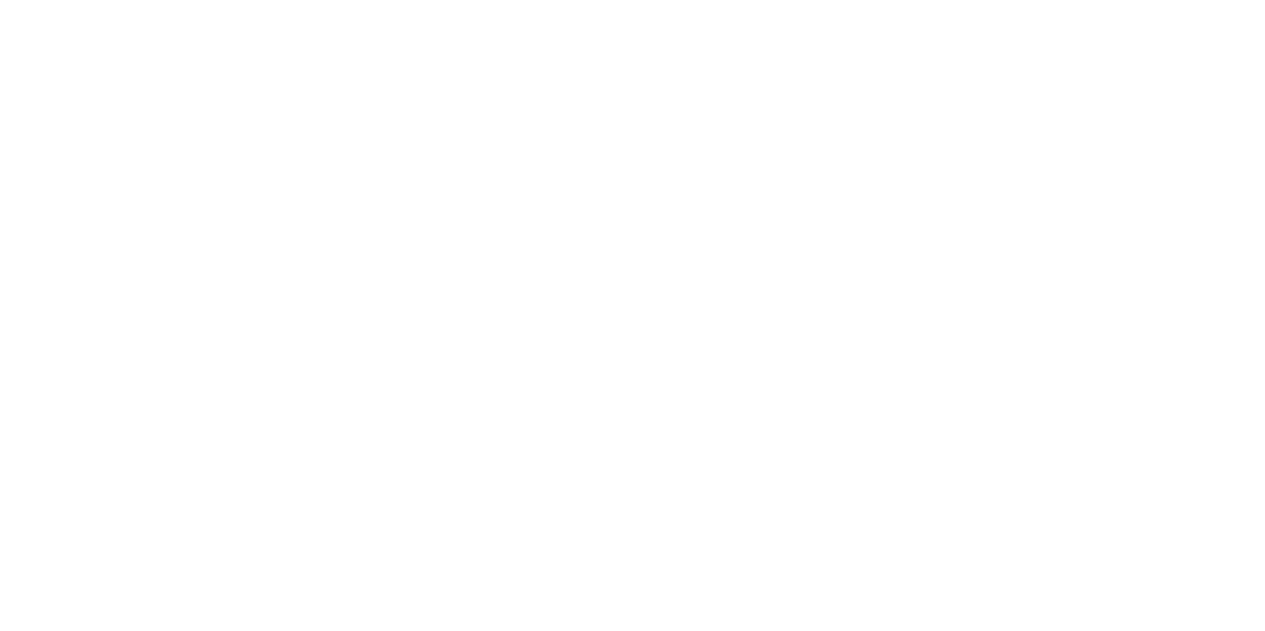scroll, scrollTop: 0, scrollLeft: 0, axis: both 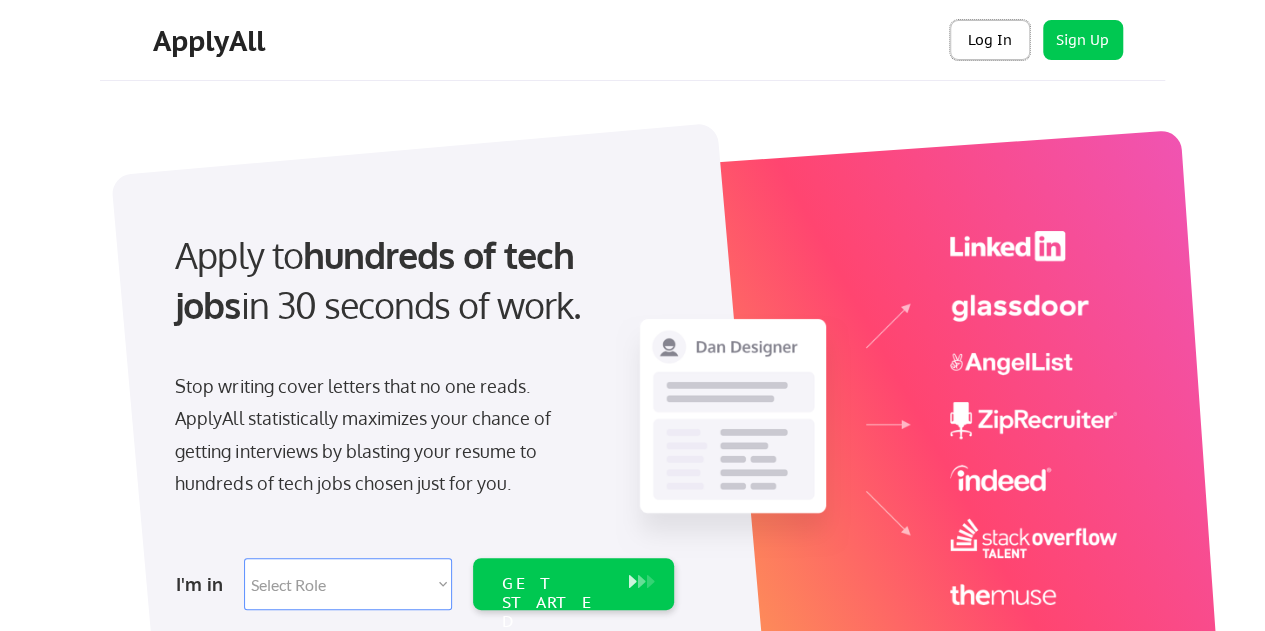 click on "Log In" at bounding box center (990, 40) 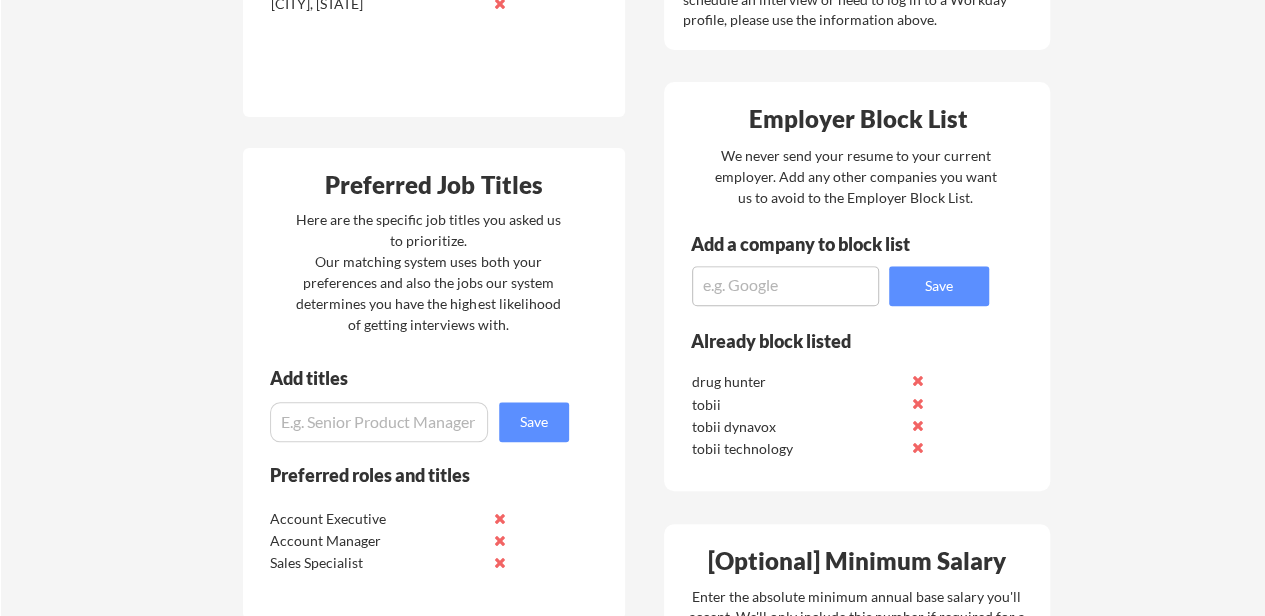 scroll, scrollTop: 915, scrollLeft: 0, axis: vertical 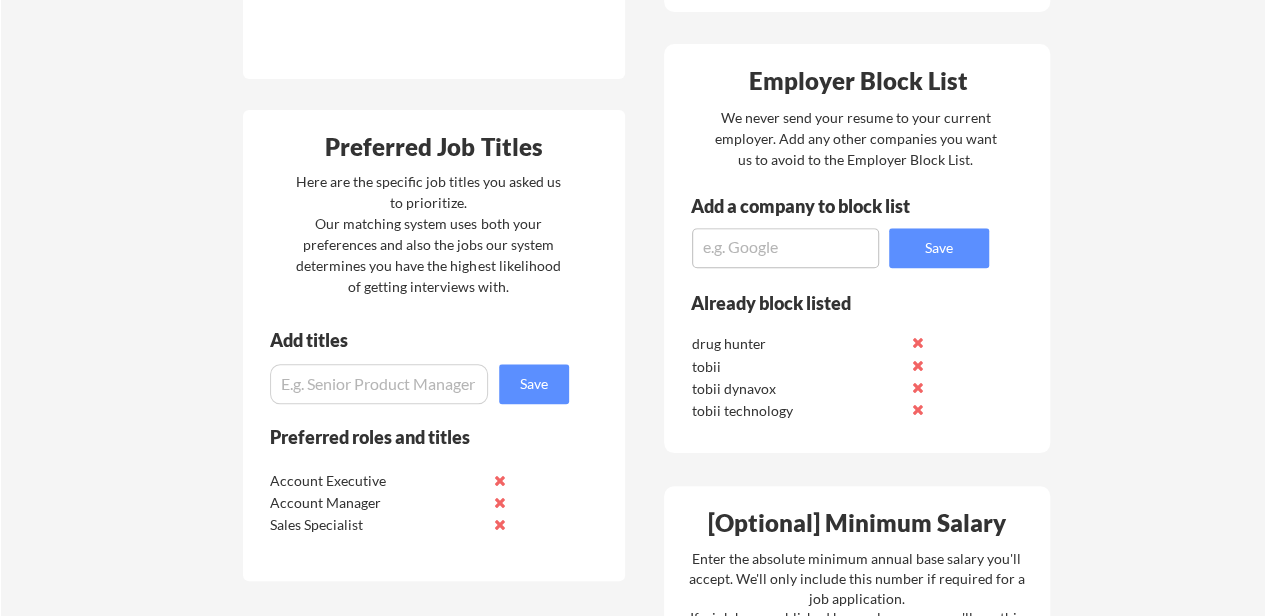 click at bounding box center [785, 248] 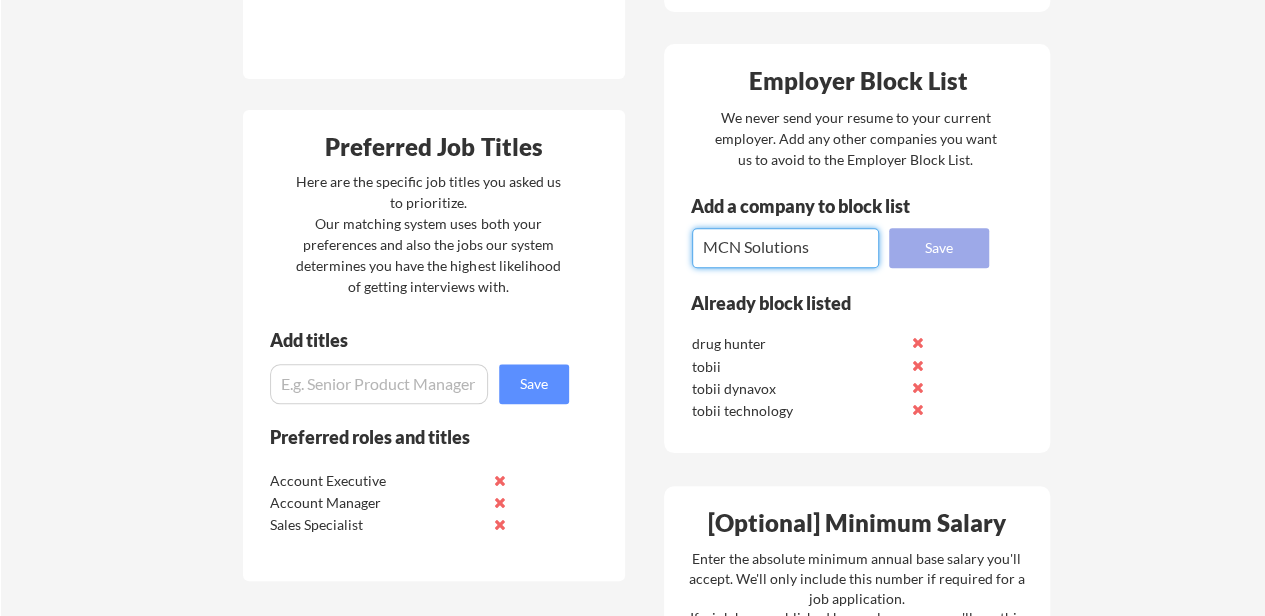 type on "MCN Solutions" 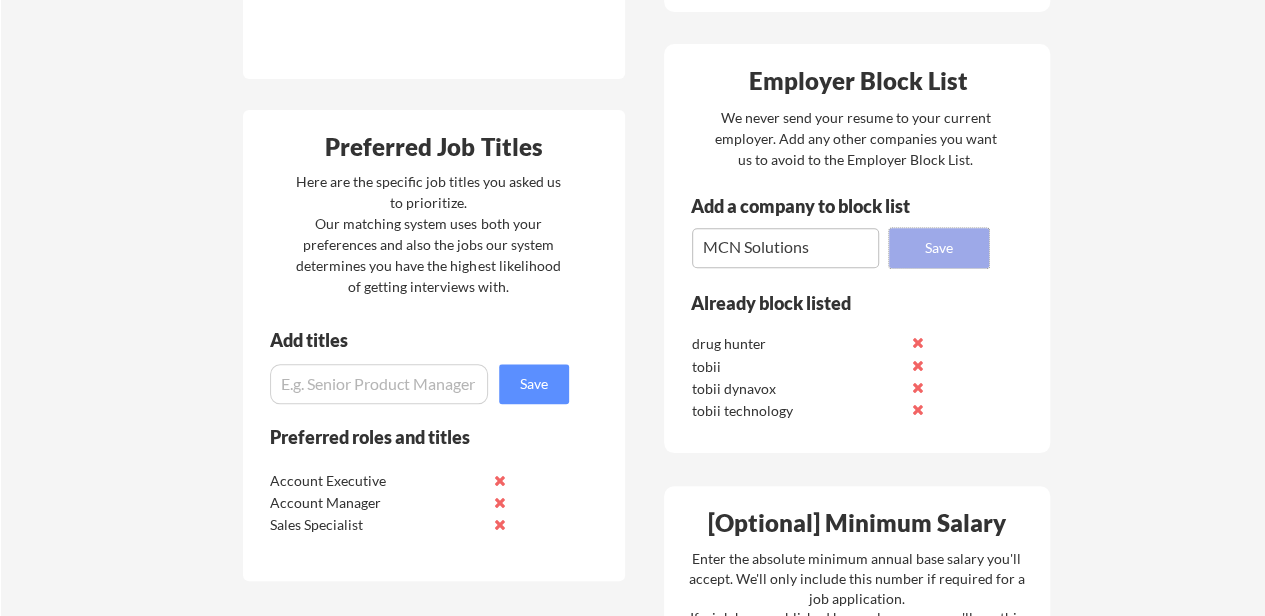 click on "Save" at bounding box center (939, 248) 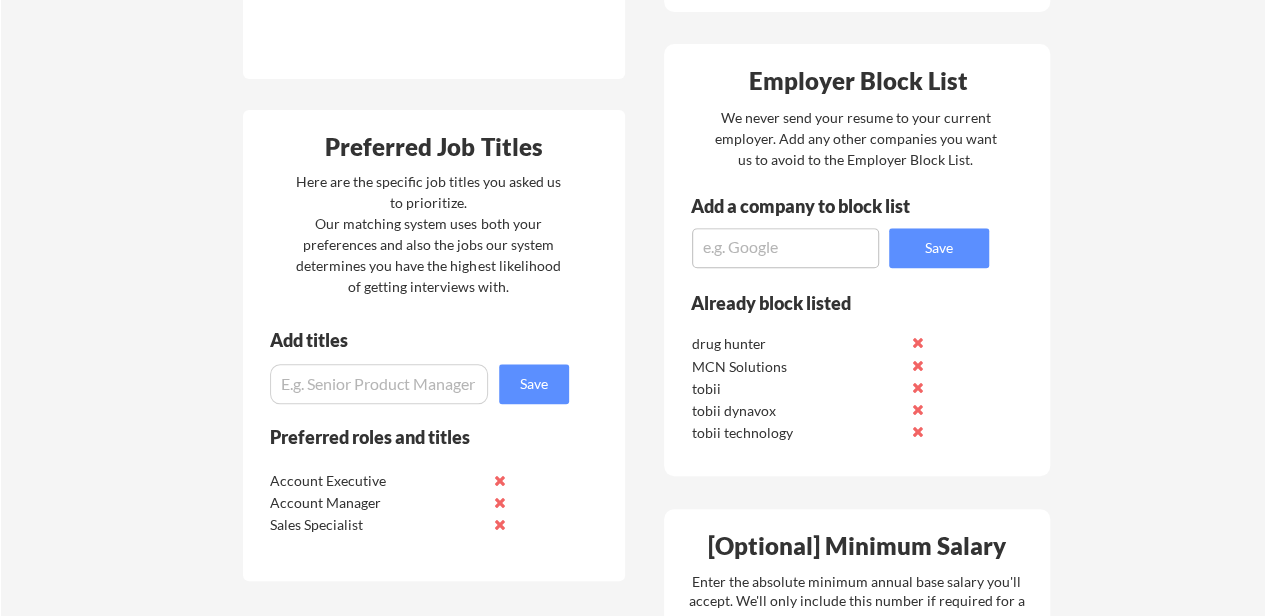 click at bounding box center (785, 248) 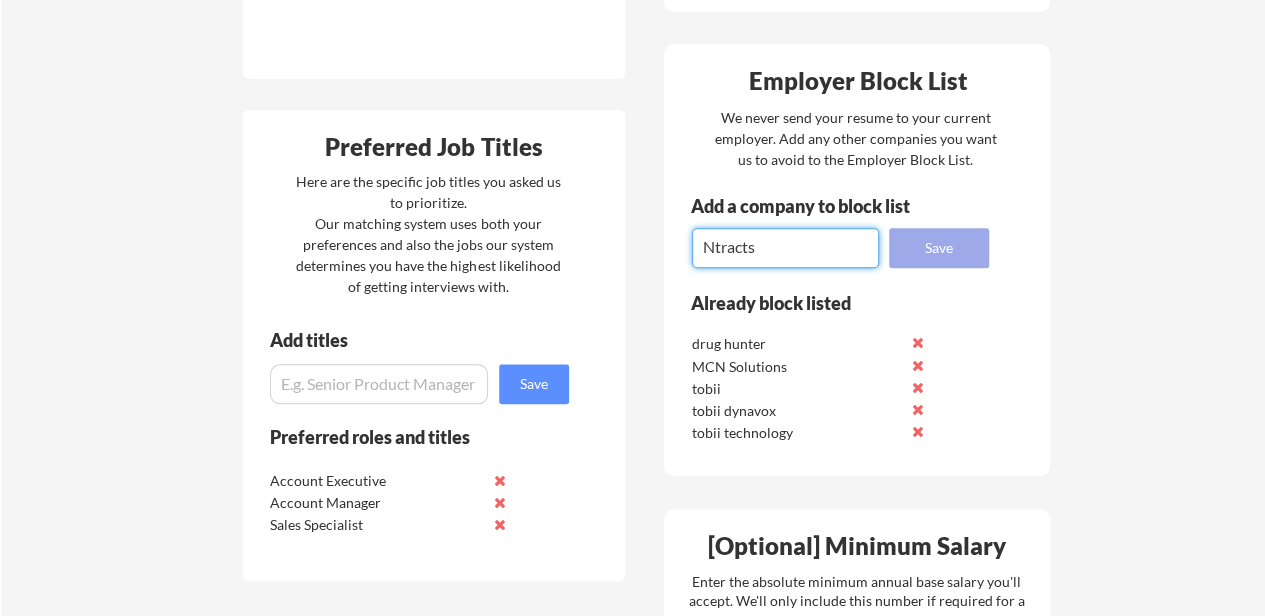 type on "Ntracts" 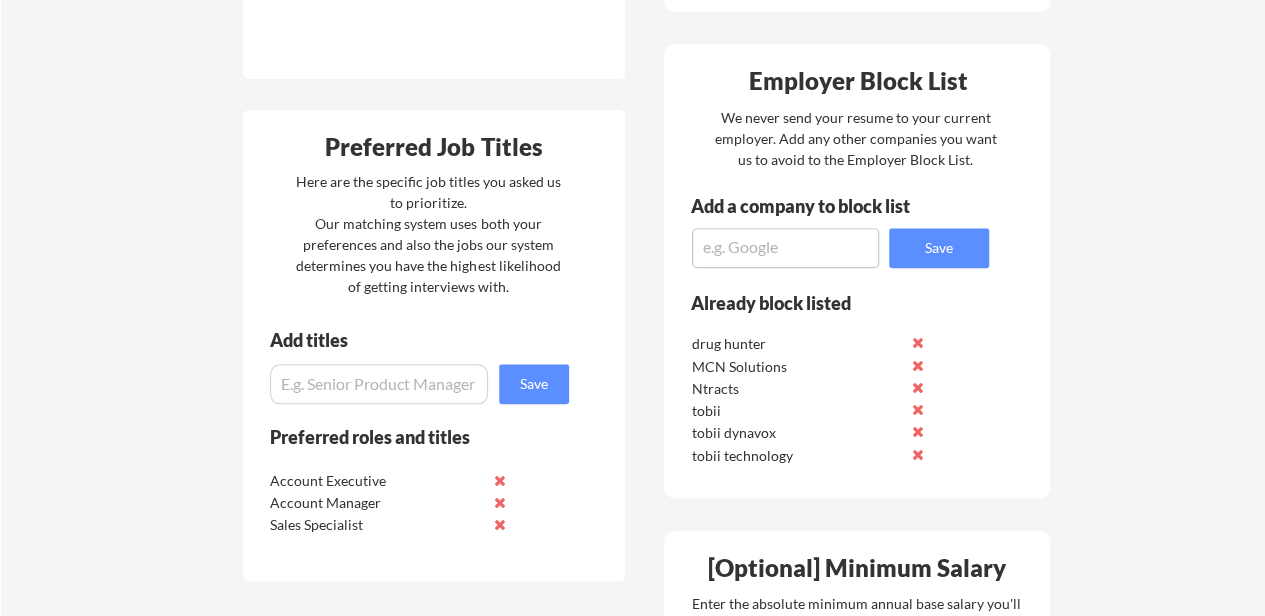 click at bounding box center [785, 248] 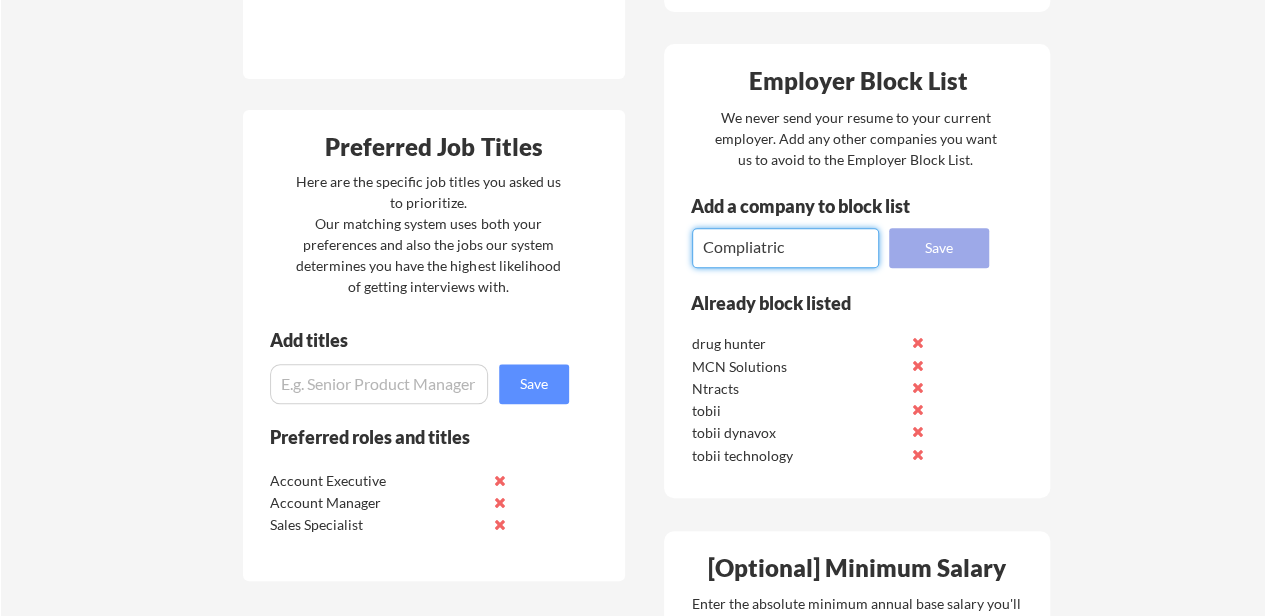 type on "Compliatric" 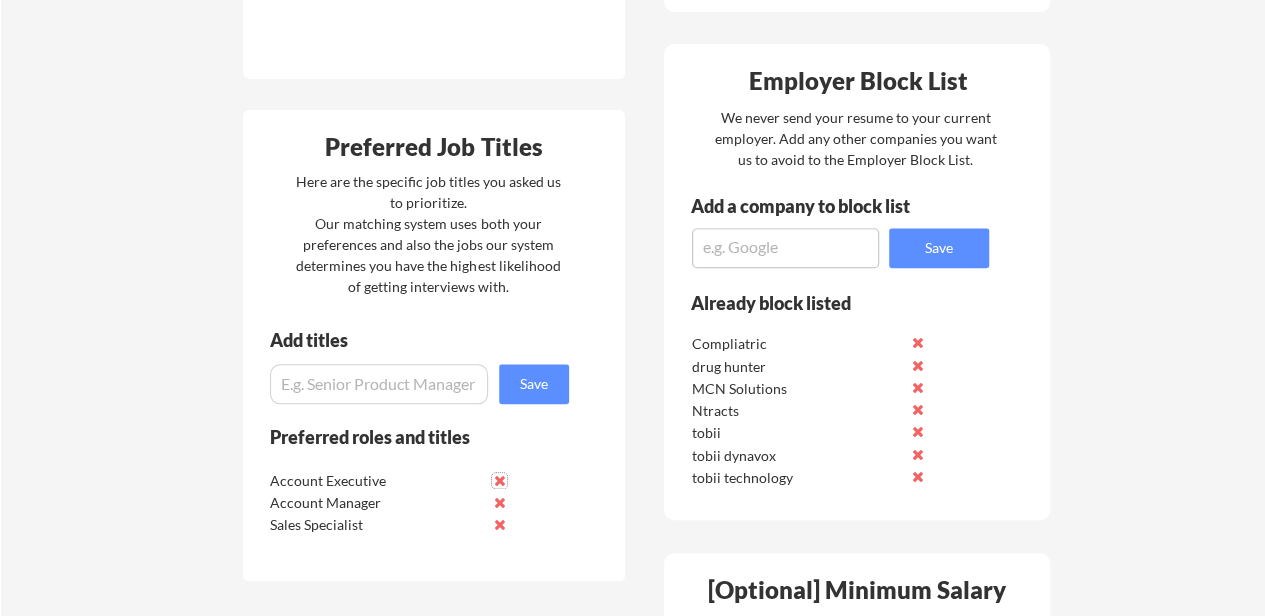click at bounding box center [499, 480] 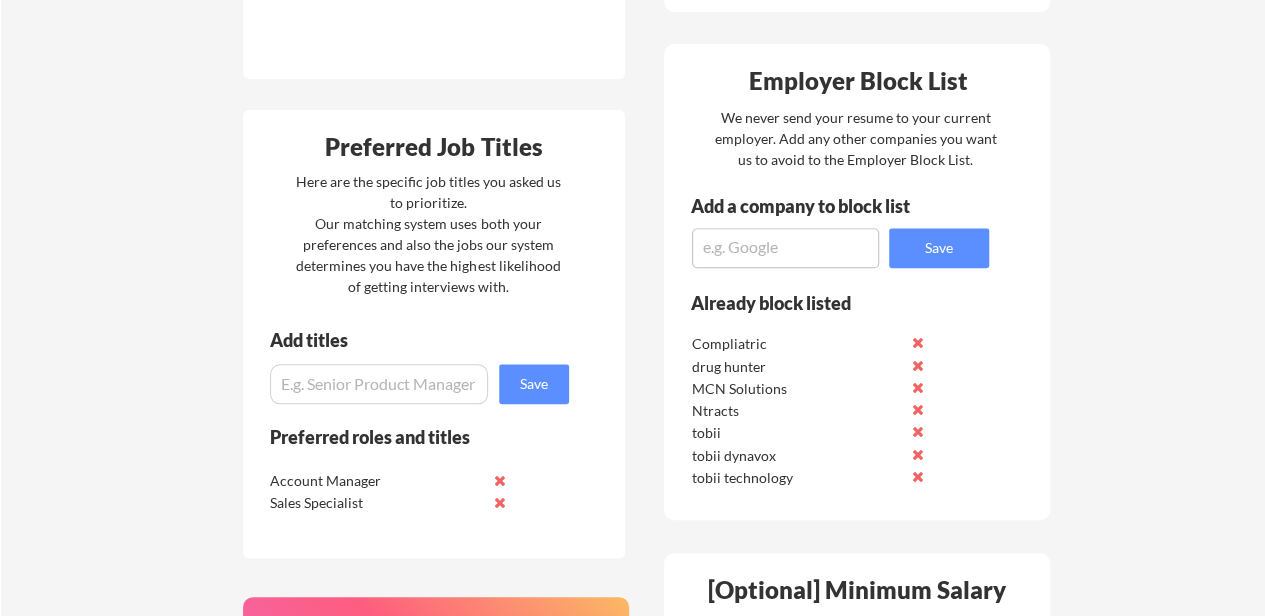 click at bounding box center (499, 502) 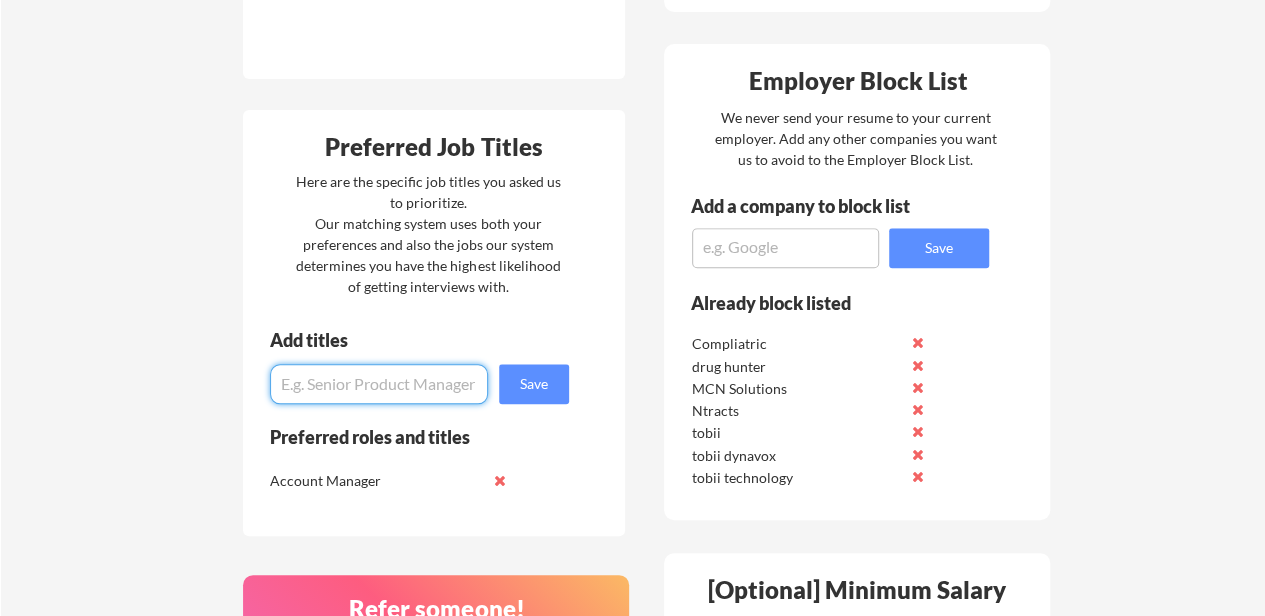 click at bounding box center [379, 384] 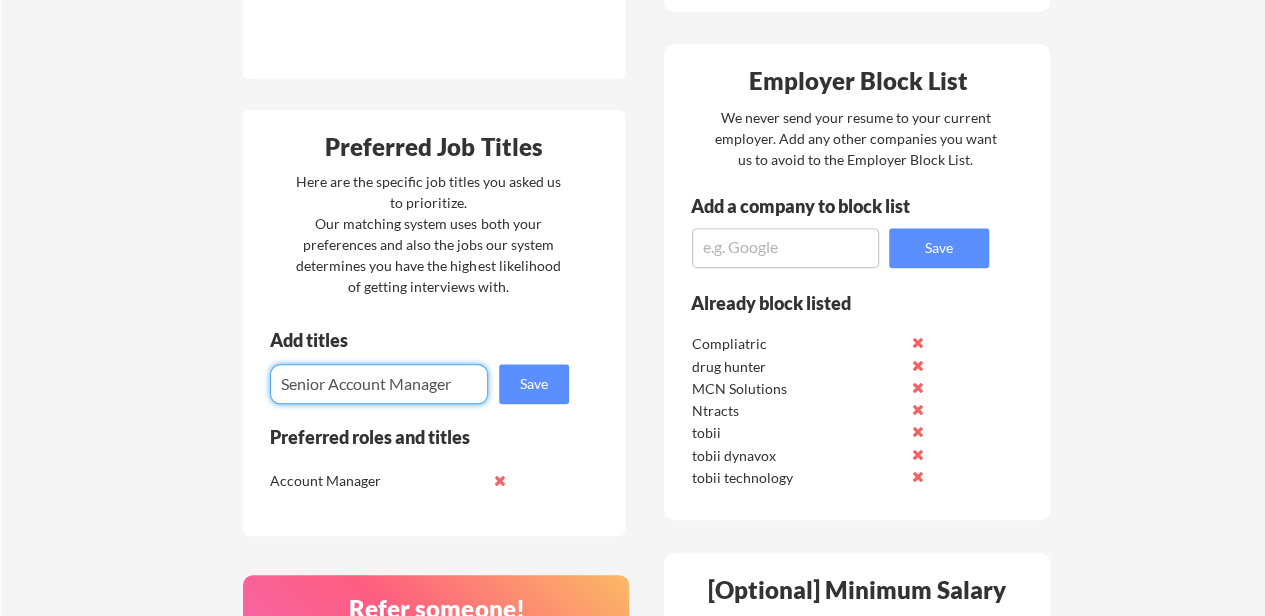 type on "Senior Account Manager" 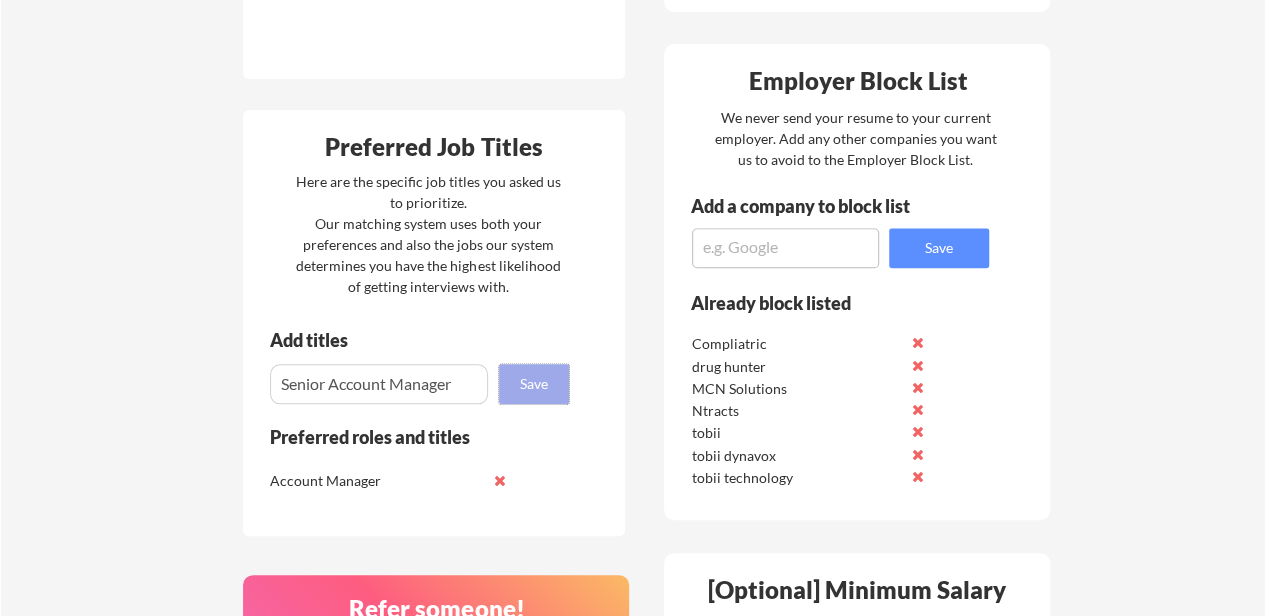 click on "Save" at bounding box center (534, 384) 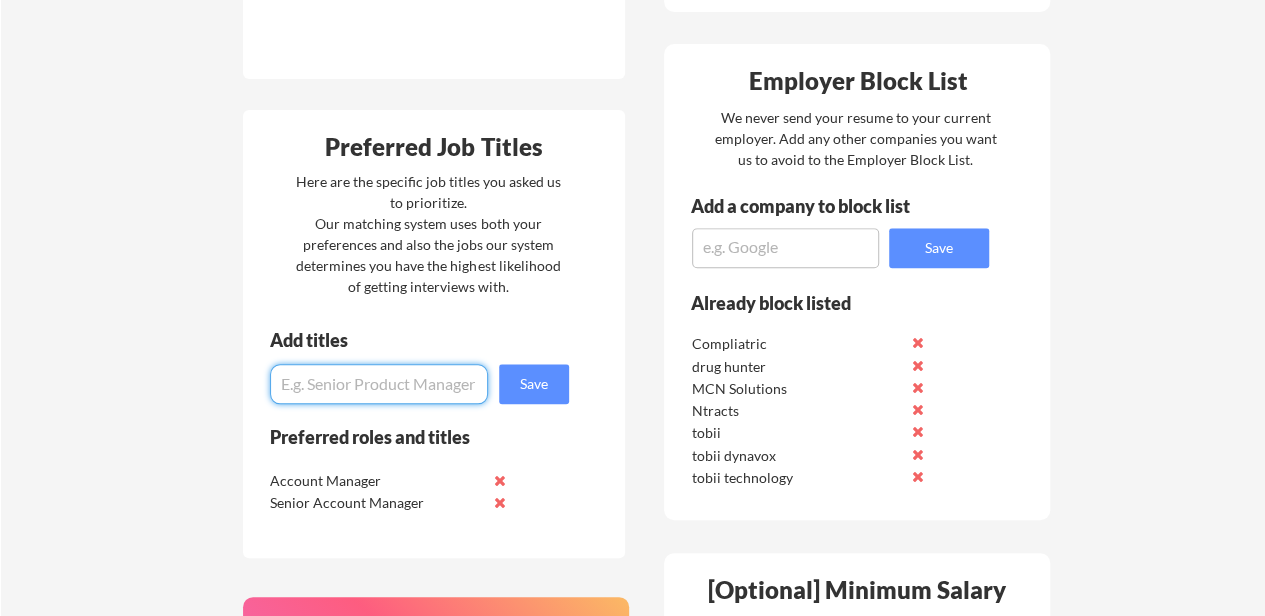 click at bounding box center [379, 384] 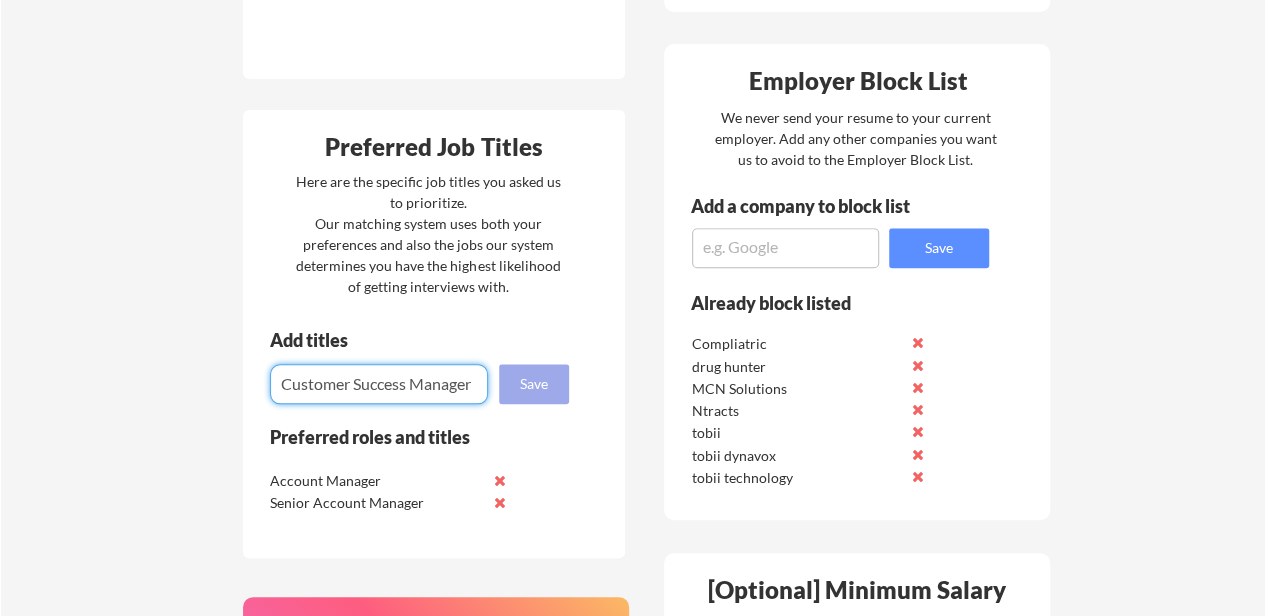 type on "Customer Success Manager" 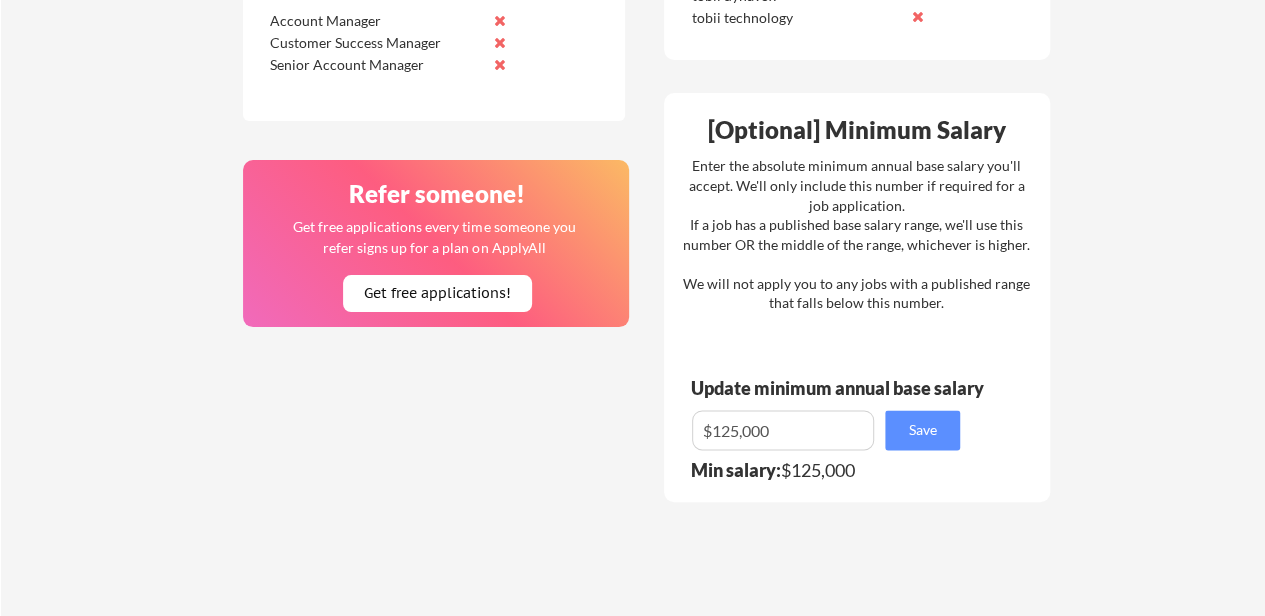 scroll, scrollTop: 1379, scrollLeft: 0, axis: vertical 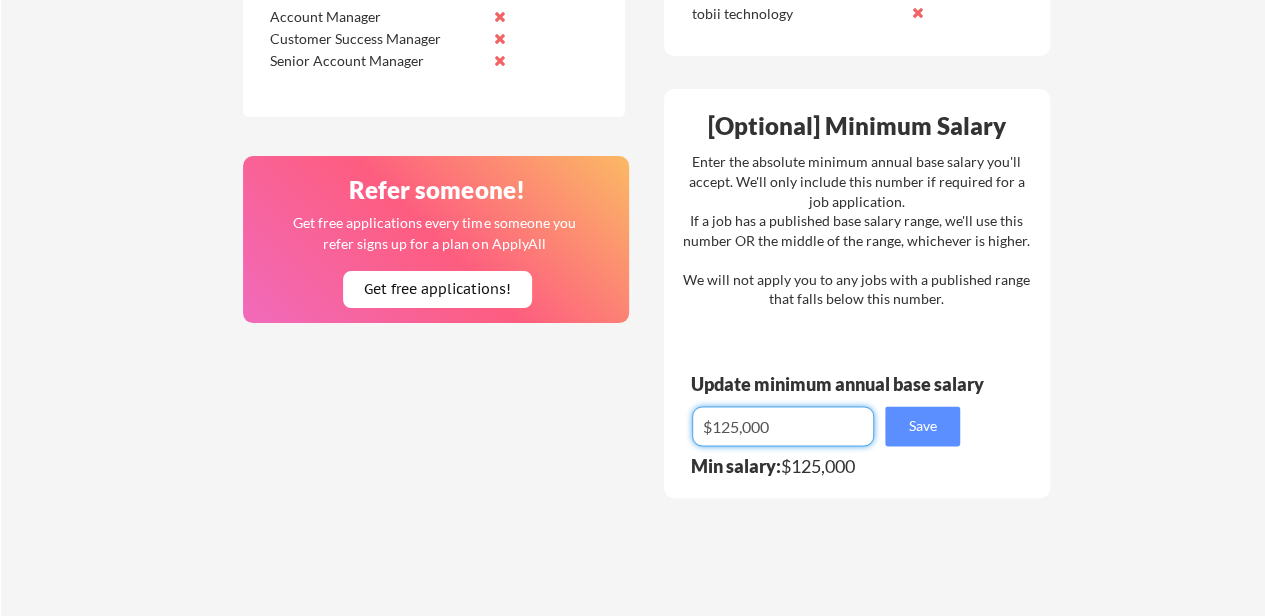 click at bounding box center [783, 426] 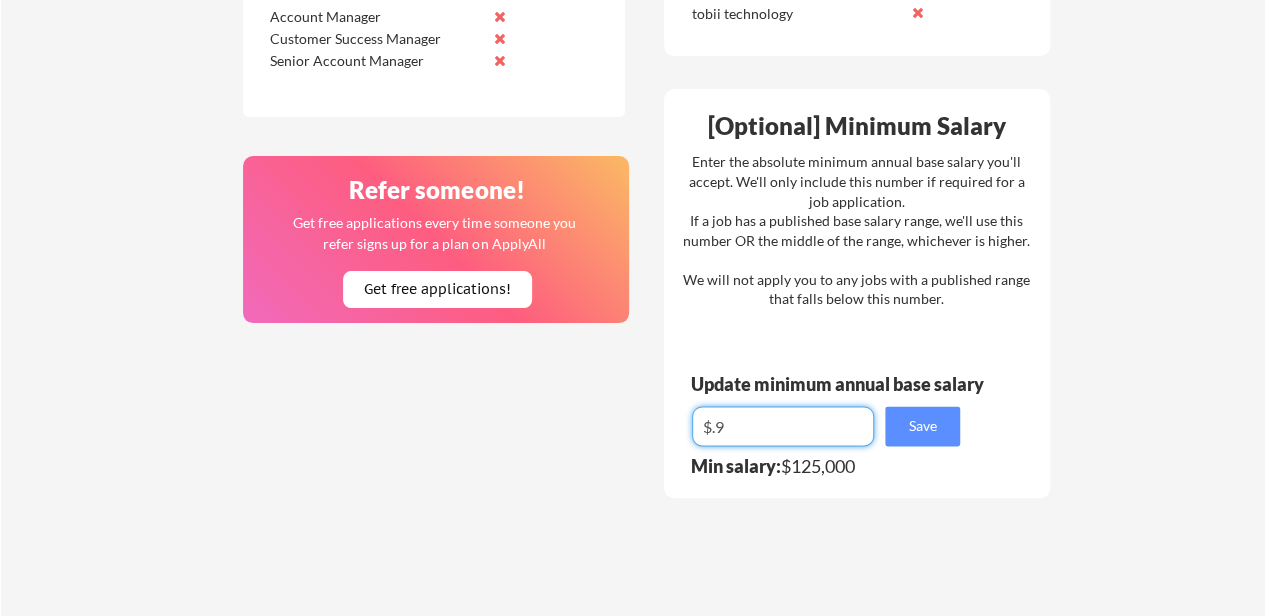 type on "$." 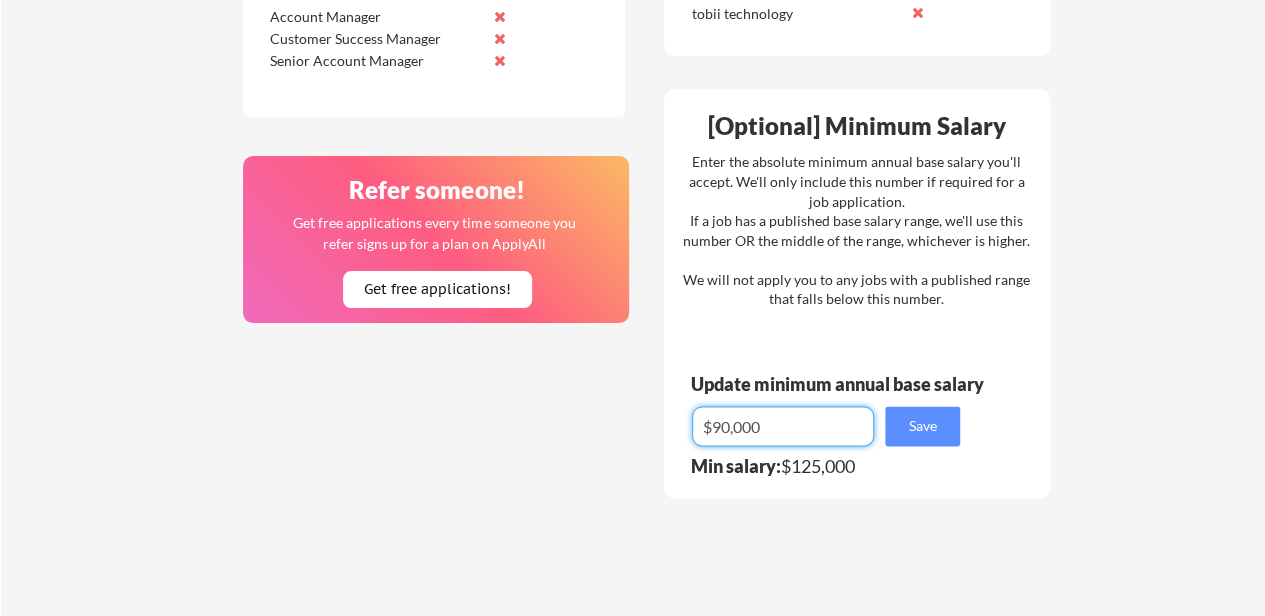 type on "$90,000" 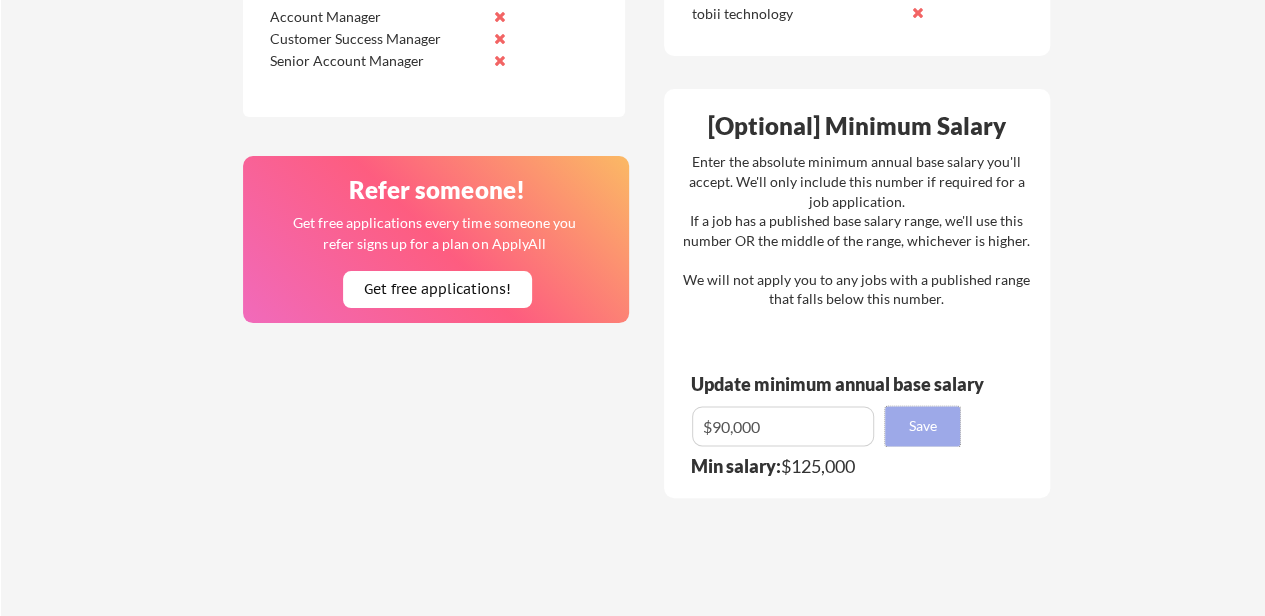 click on "Save" at bounding box center [922, 426] 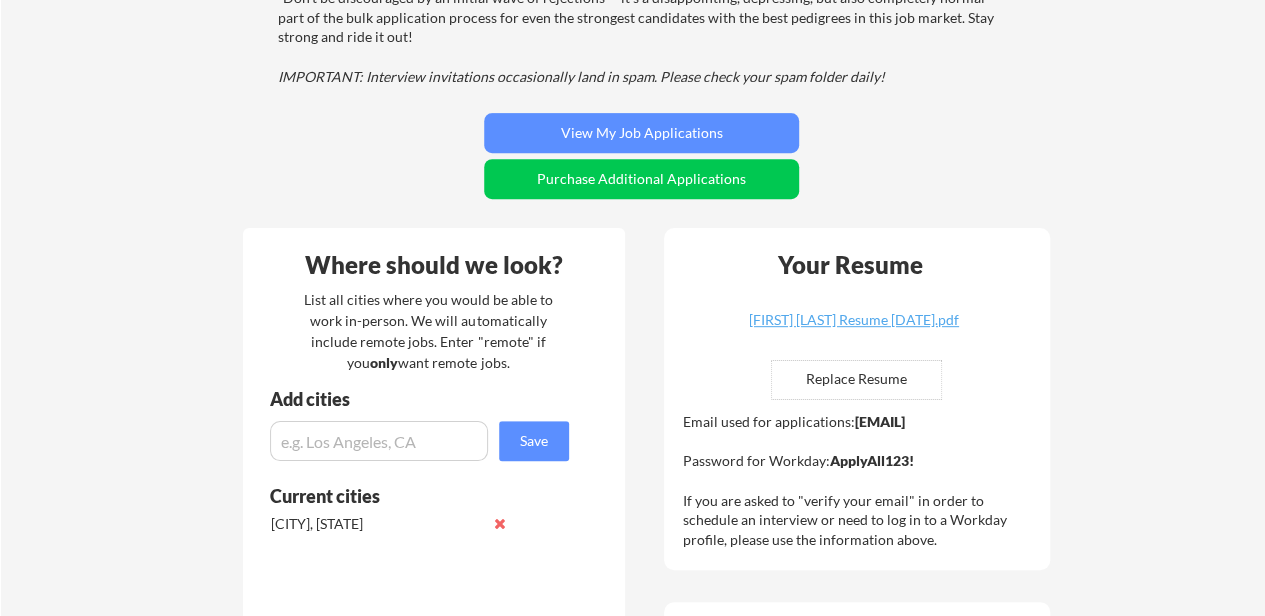 scroll, scrollTop: 305, scrollLeft: 0, axis: vertical 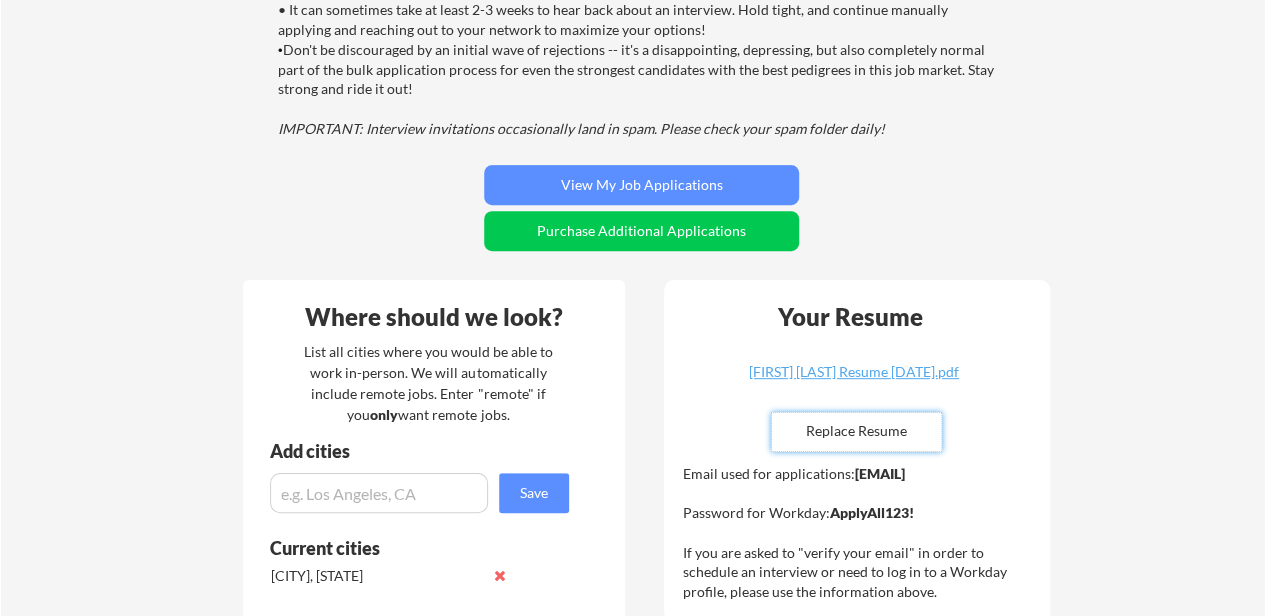 click at bounding box center [856, 432] 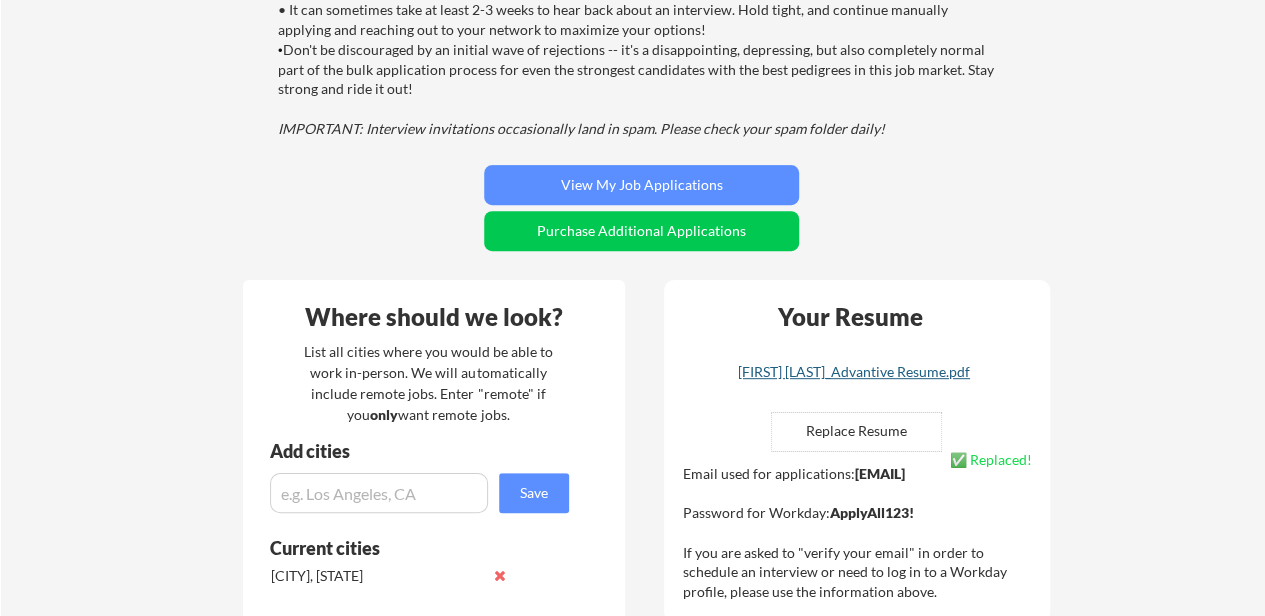 click on "[FIRST] [LAST]_Advantive Resume.pdf" at bounding box center (854, 372) 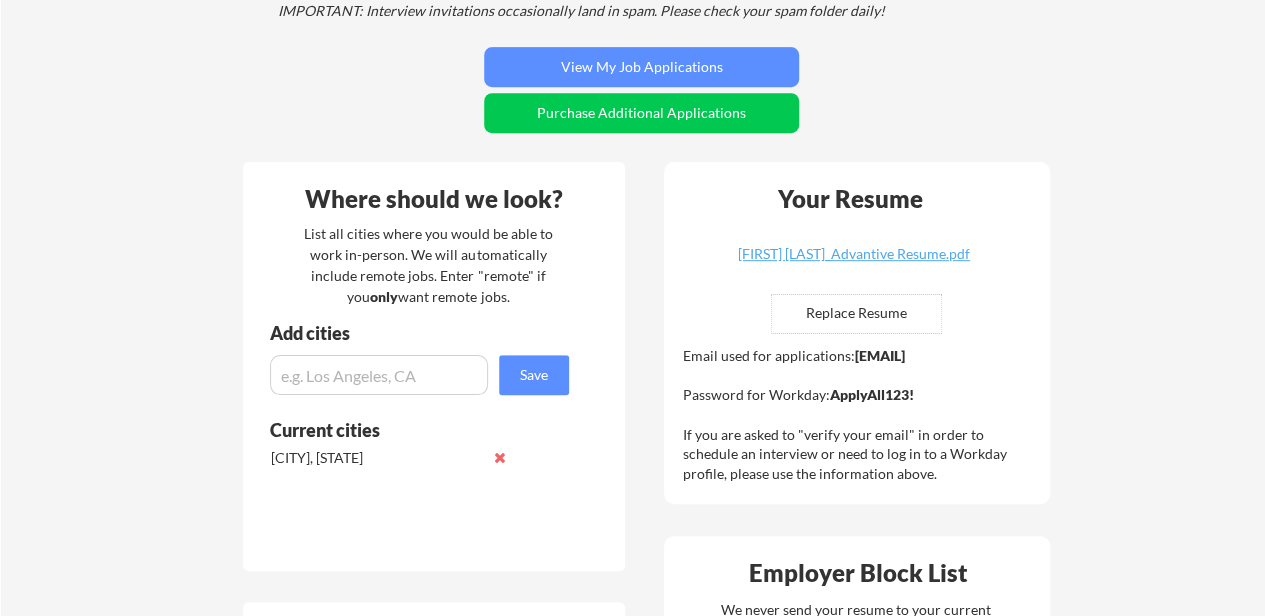 scroll, scrollTop: 429, scrollLeft: 0, axis: vertical 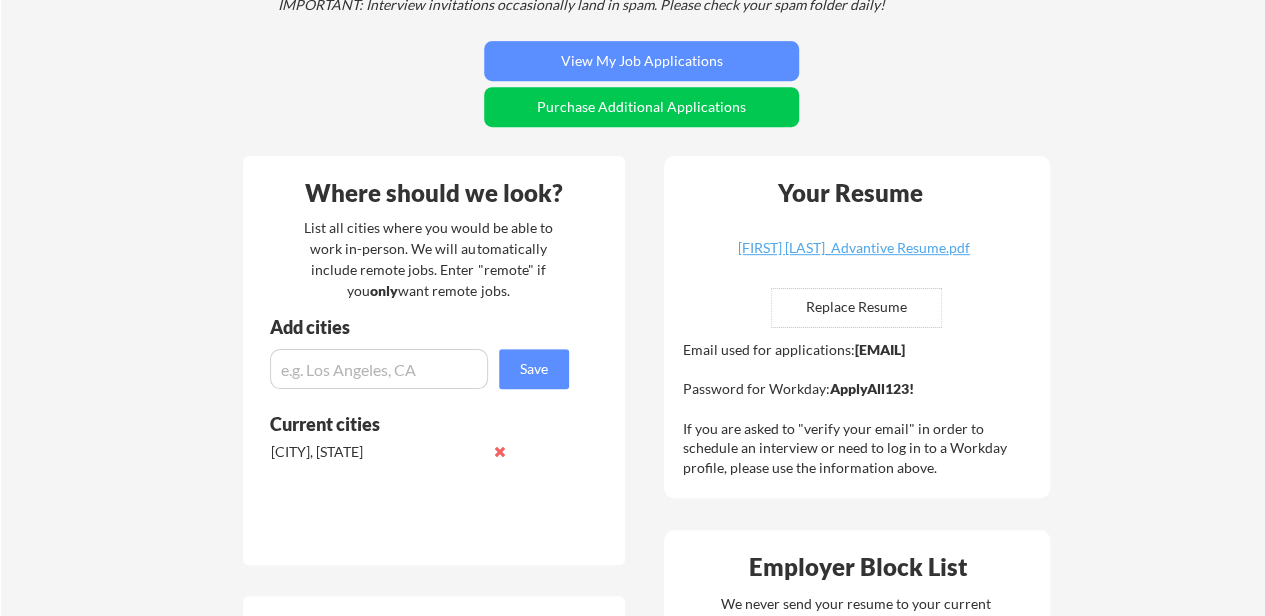 click at bounding box center (856, 308) 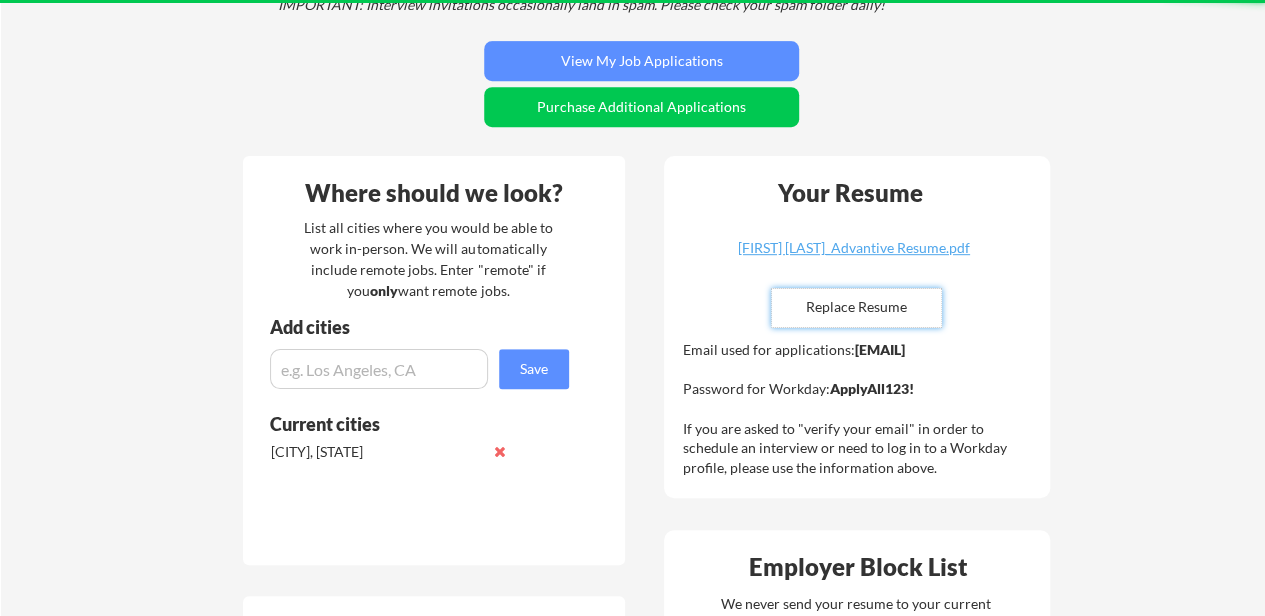 type 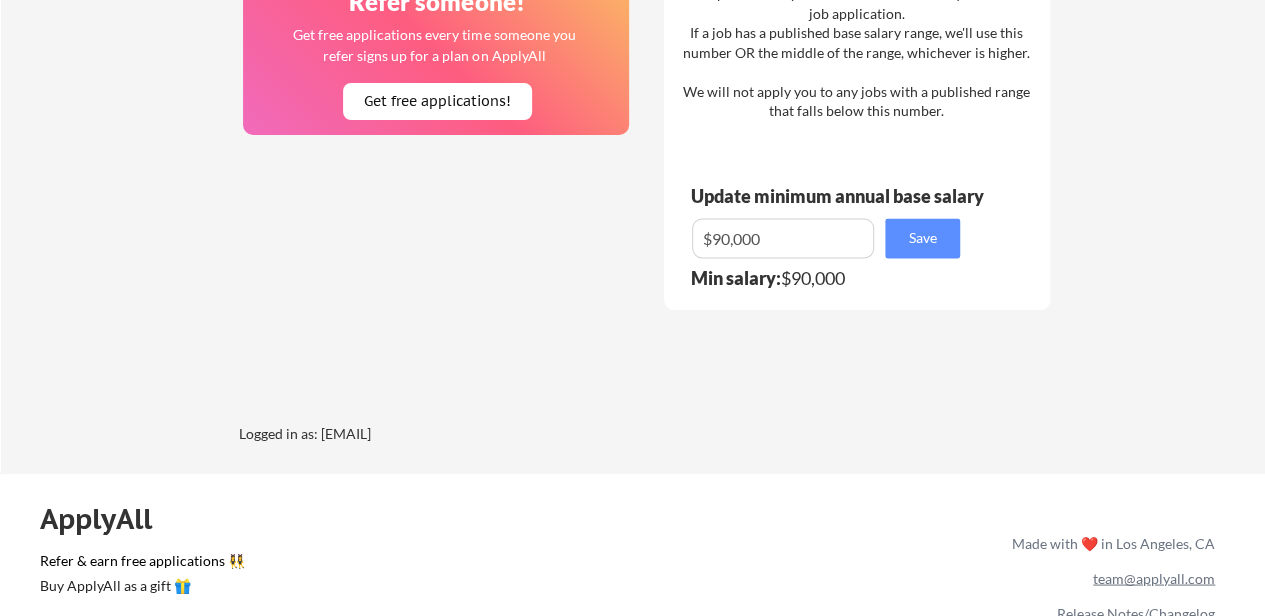 scroll, scrollTop: 1563, scrollLeft: 0, axis: vertical 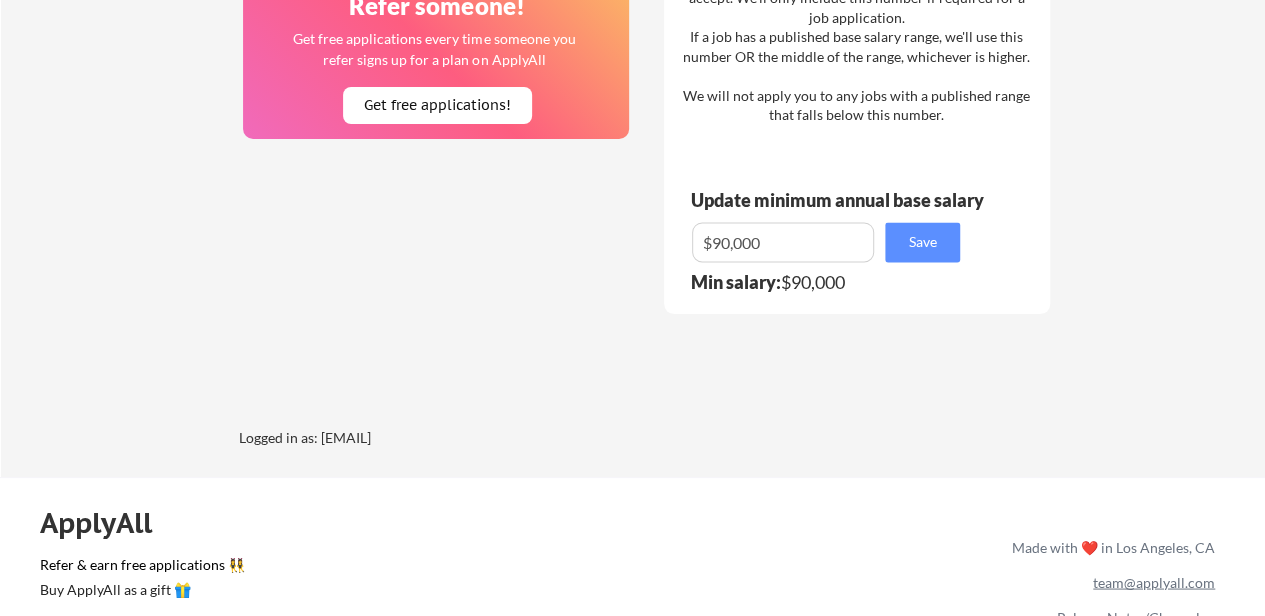 click at bounding box center (783, 242) 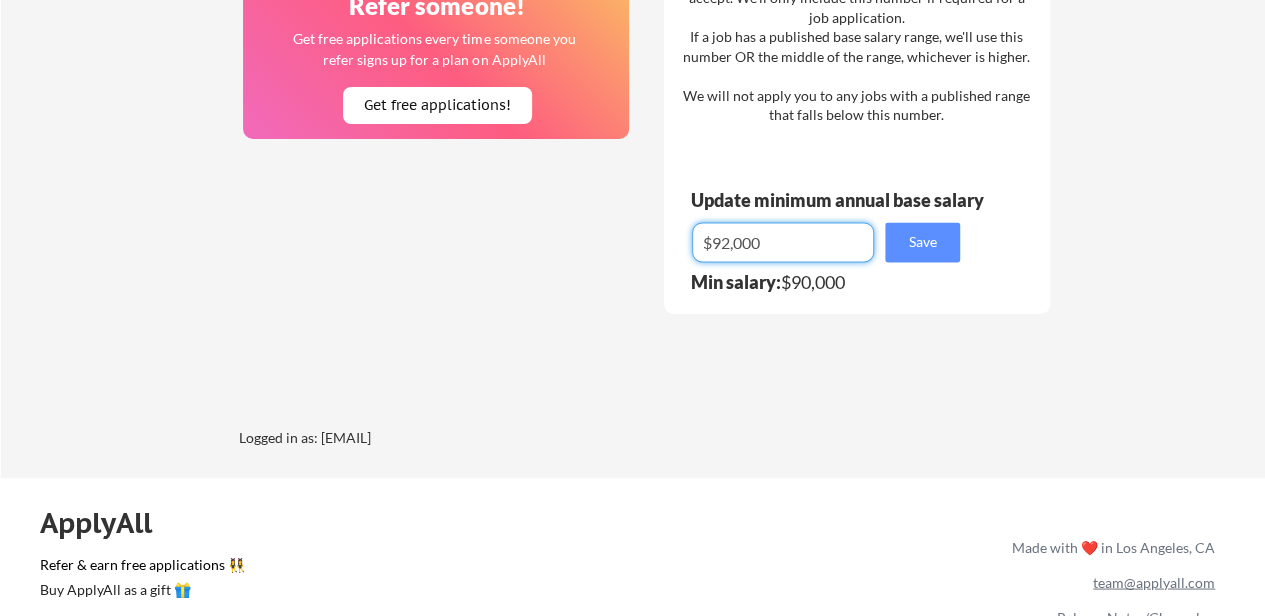 click on "Where should we look? List all cities where you would be able to work in-person. We will automatically include remote jobs. Enter "remote" if you  only  want remote jobs. Add cities Save Current cities San Diego, CA Preferred Job Titles Here are the specific job titles you asked us to prioritize.
Our matching system uses both your preferences and also the jobs our system determines you have the highest likelihood of getting interviews with. Add titles
Save Preferred roles and titles Account Manager Customer Success Manager Senior Account Manager Refer someone! Get free applications every time someone you refer signs up for a plan on ApplyAll Get free applications! Your Resume Nicole Celin - Account Manager Resume 08072025.pdf Replace Resume ✅ Replaced! Email used for applications:  nicole.celin@mailflux.com
Password for Workday:  ApplyAll123! If you are asked to "verify your email" in order to schedule an interview or need to log in to a Workday profile, please use the information above. Save Ntracts" at bounding box center (646, -262) 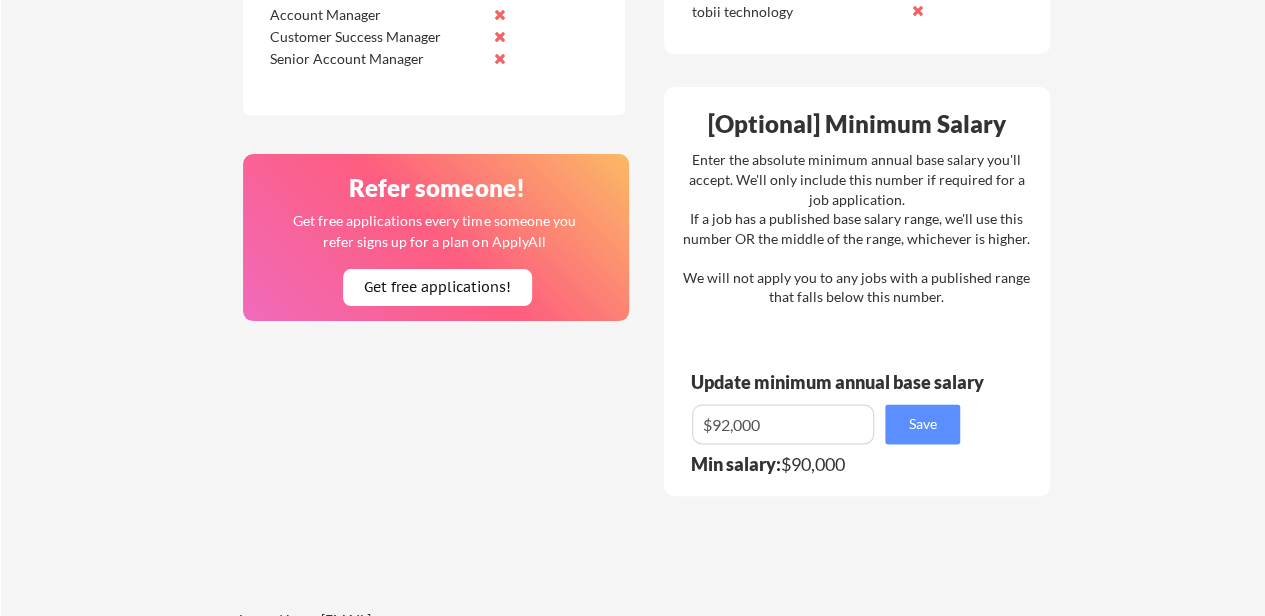 scroll, scrollTop: 1386, scrollLeft: 0, axis: vertical 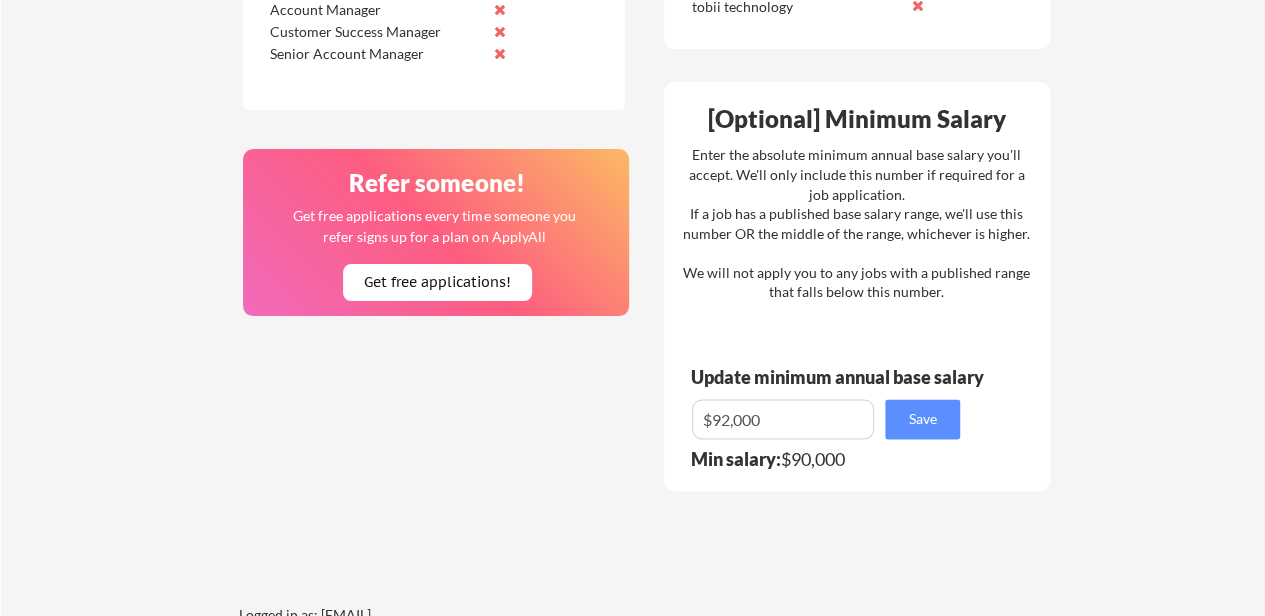 click at bounding box center [783, 419] 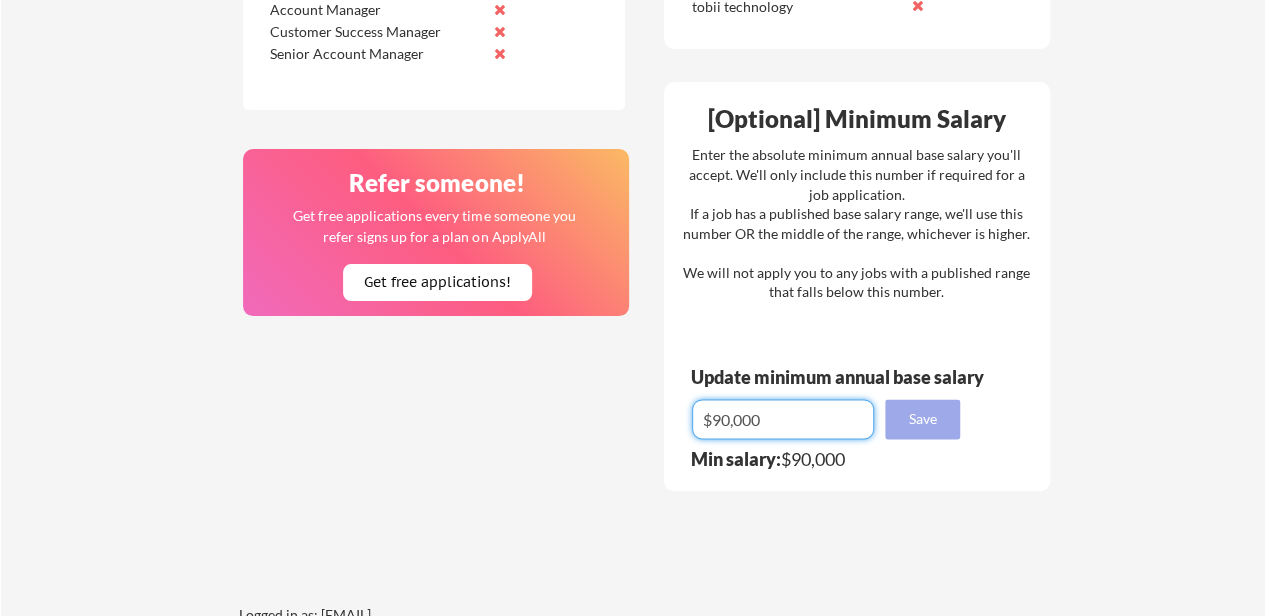 type on "$90,000" 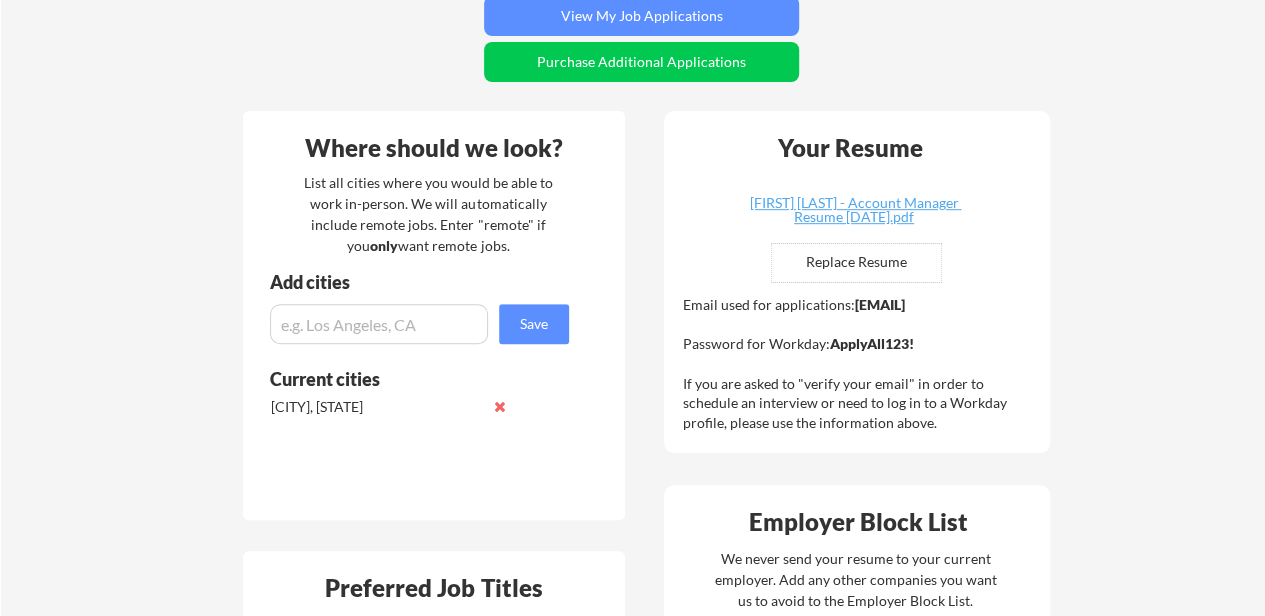 scroll, scrollTop: 481, scrollLeft: 0, axis: vertical 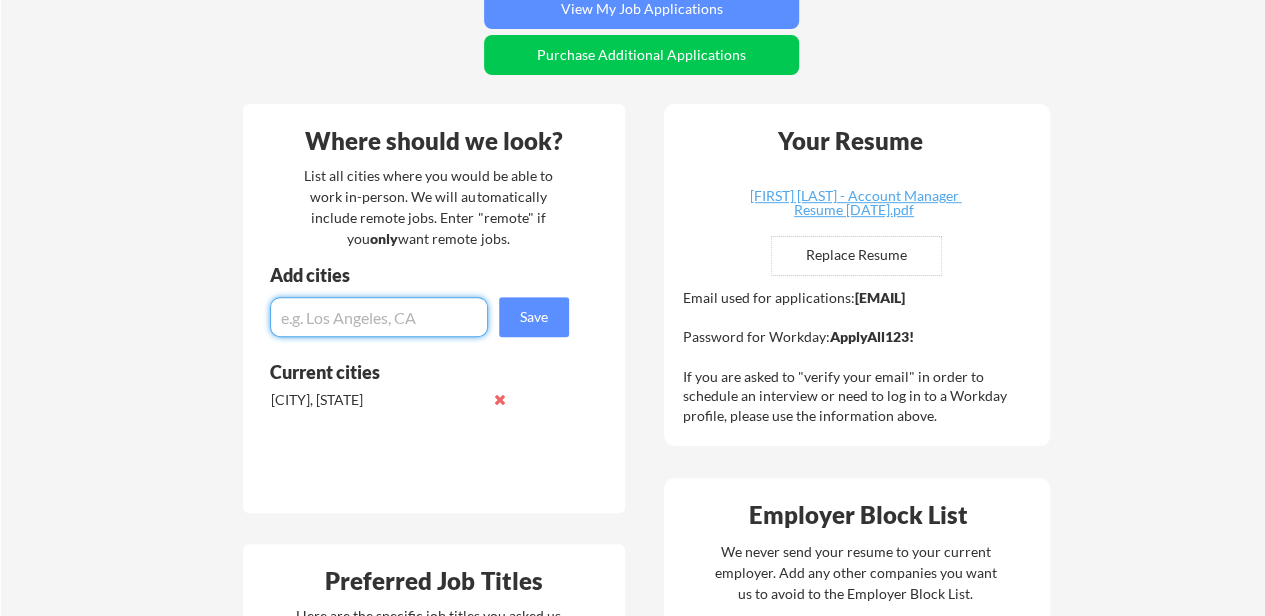 click at bounding box center [379, 317] 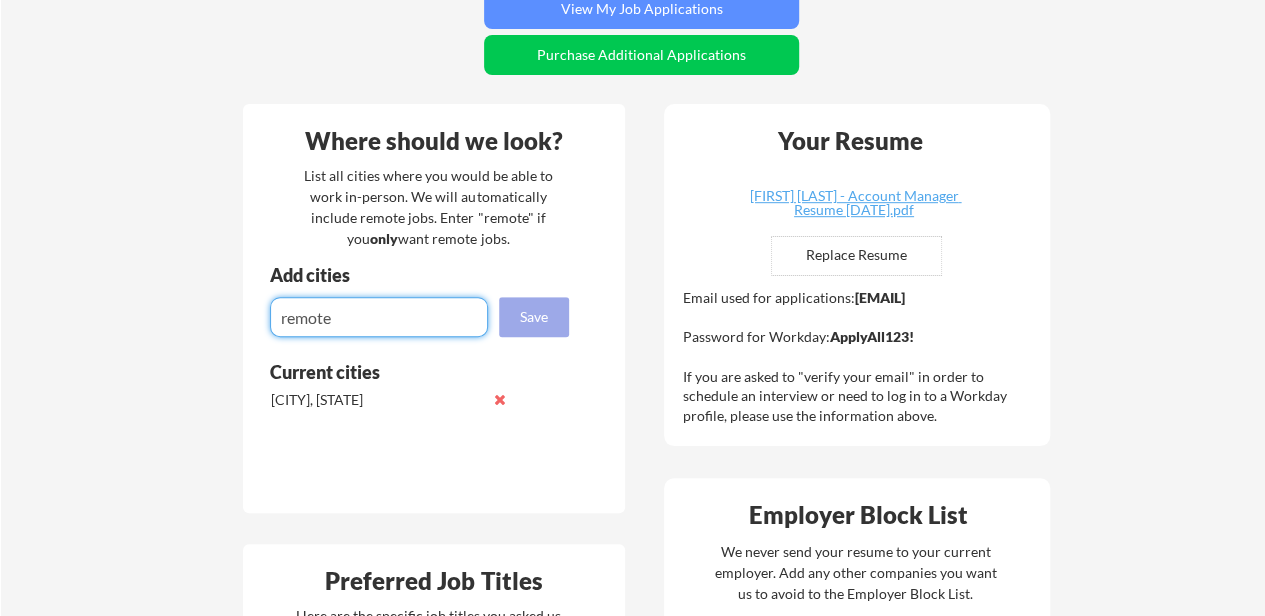type on "remote" 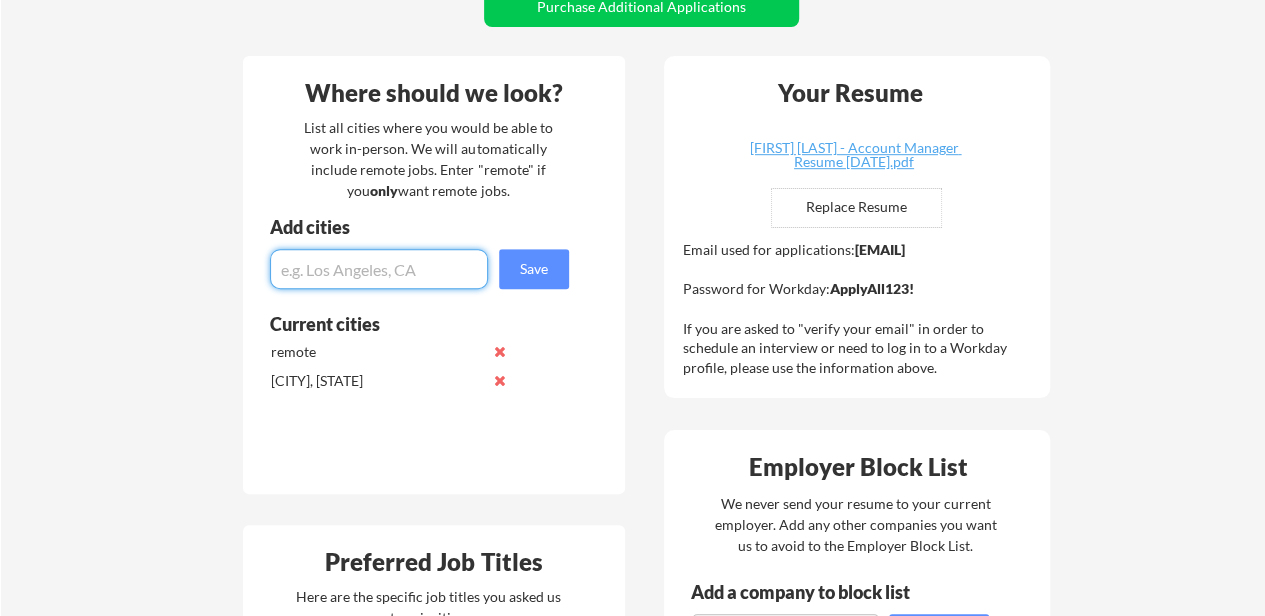 scroll, scrollTop: 537, scrollLeft: 0, axis: vertical 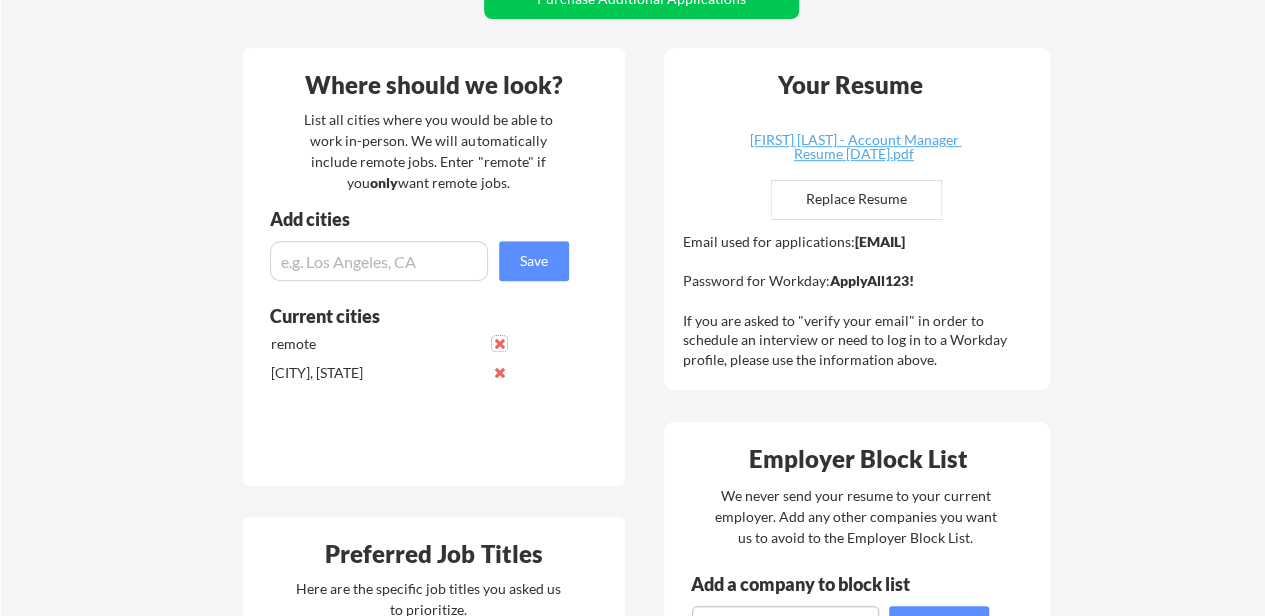 click at bounding box center (499, 343) 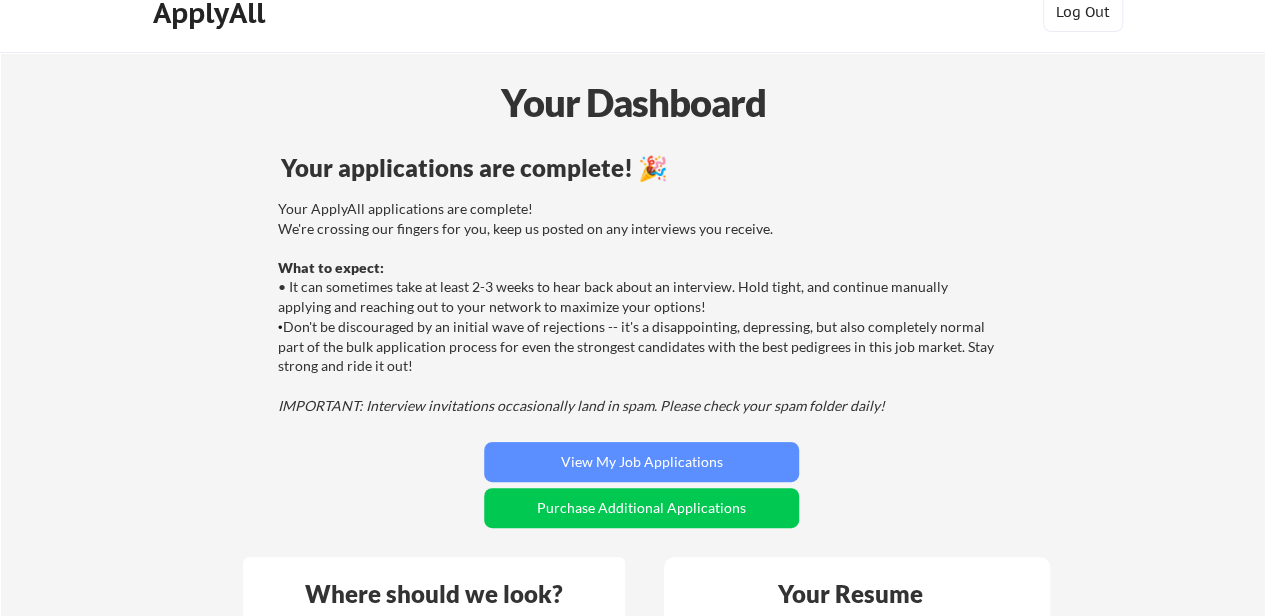 scroll, scrollTop: 29, scrollLeft: 0, axis: vertical 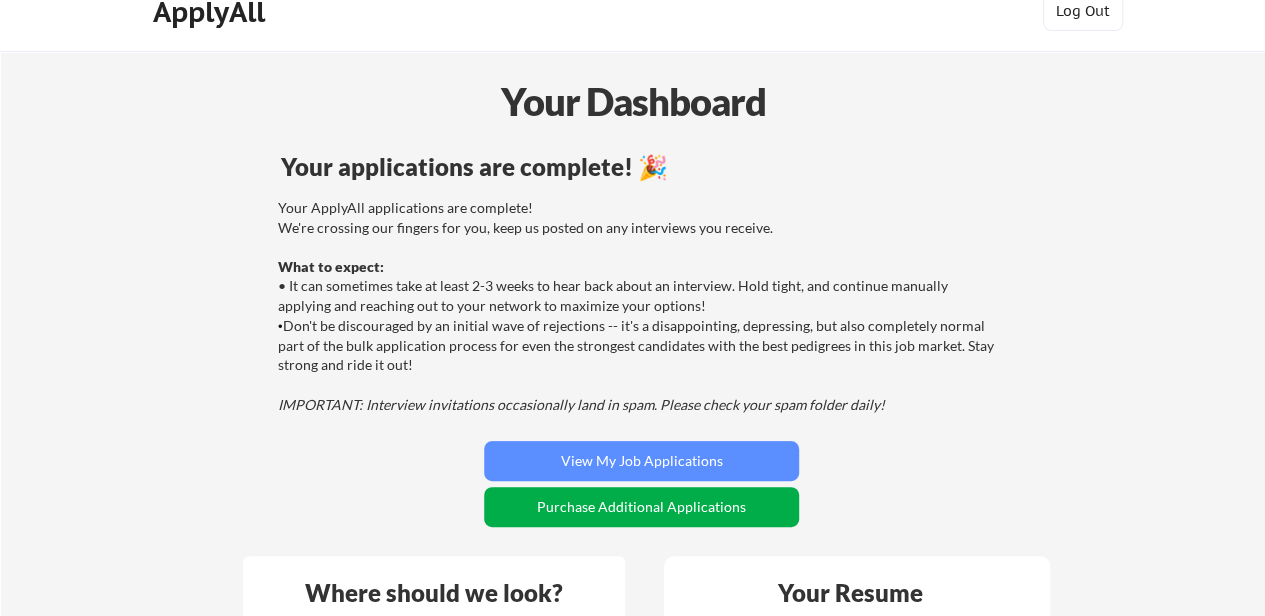 click on "Purchase Additional Applications" at bounding box center [641, 507] 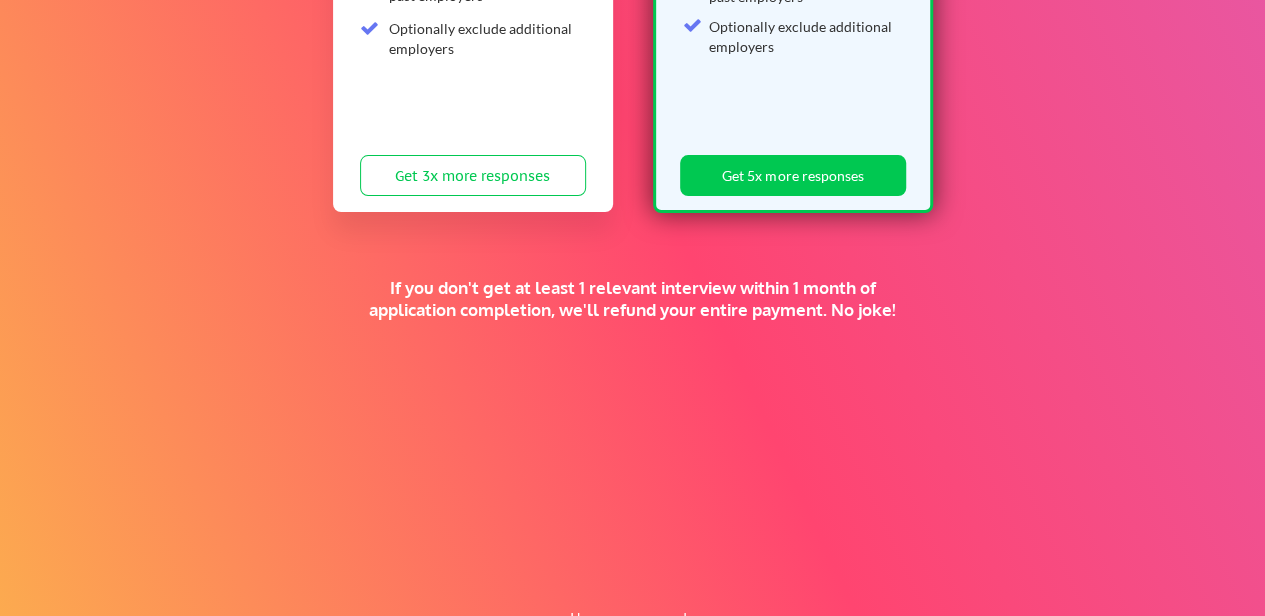 scroll, scrollTop: 557, scrollLeft: 0, axis: vertical 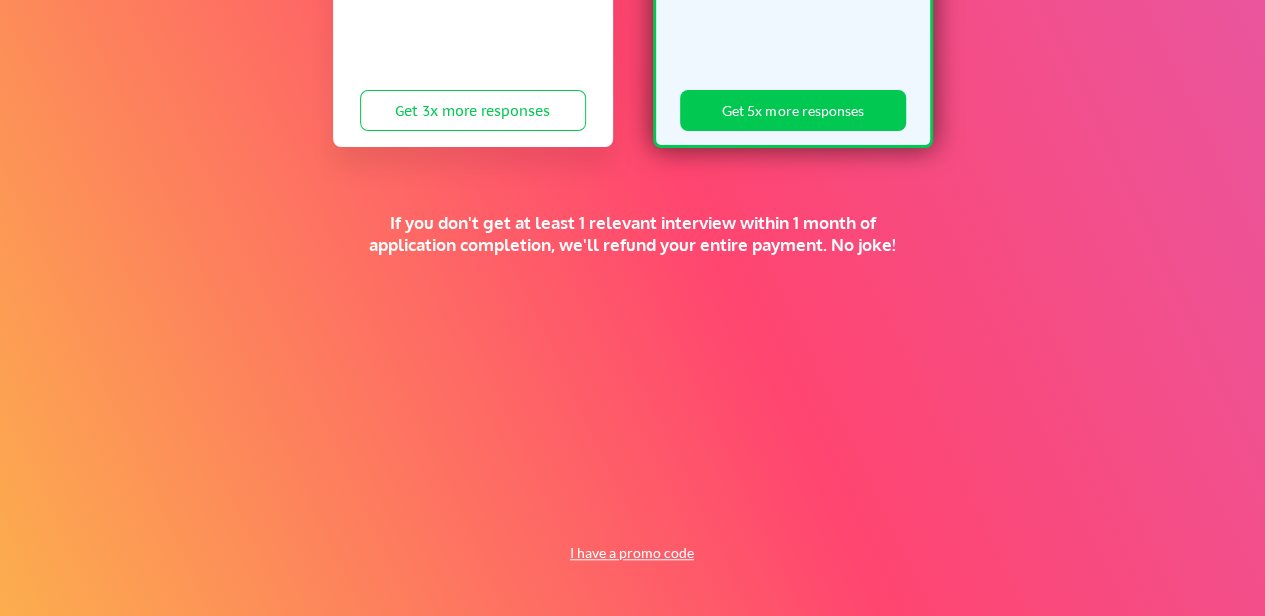 click on "I have a promo code" at bounding box center (631, 553) 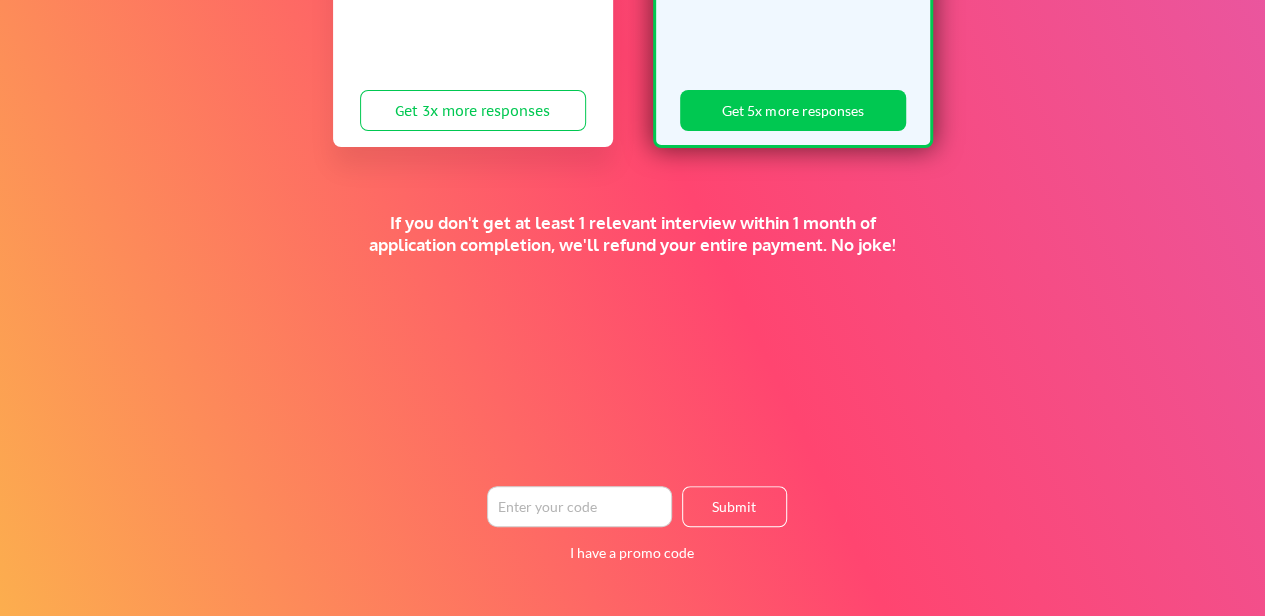click at bounding box center (579, 506) 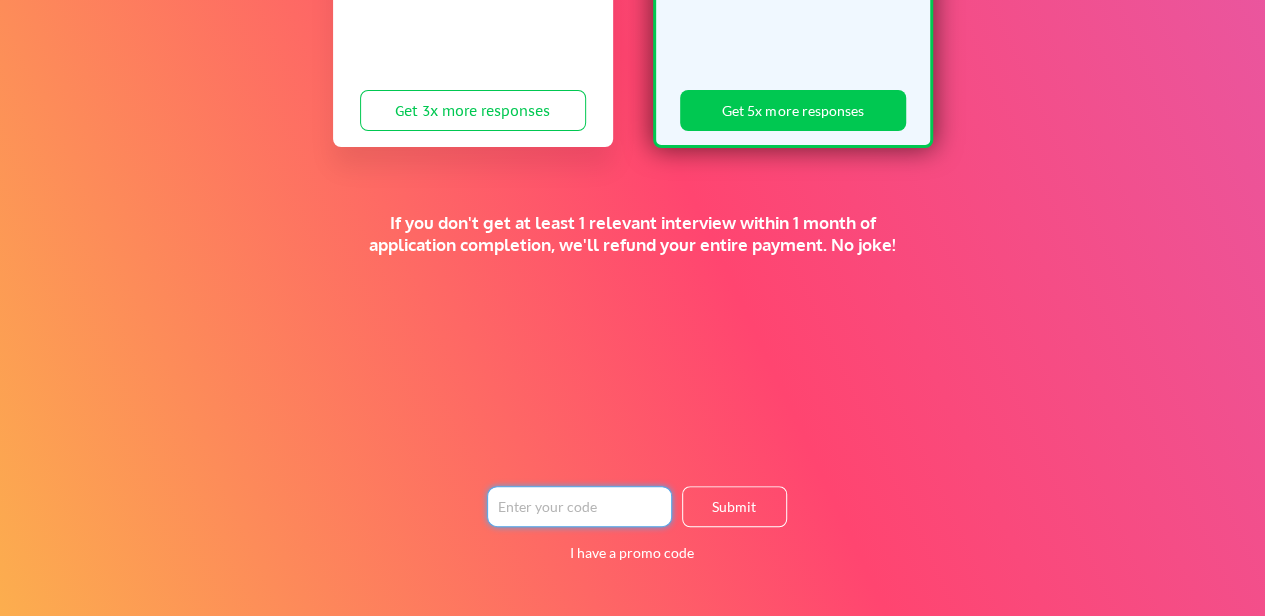paste on "TIMEISMONEY" 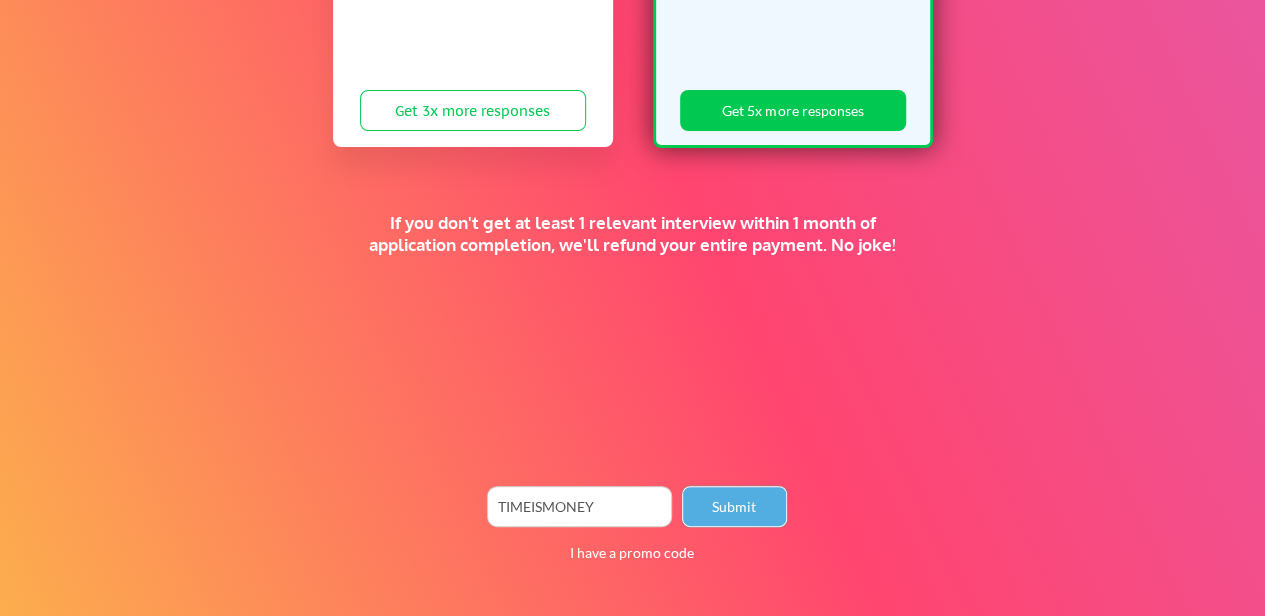 click on "Submit" at bounding box center [734, 506] 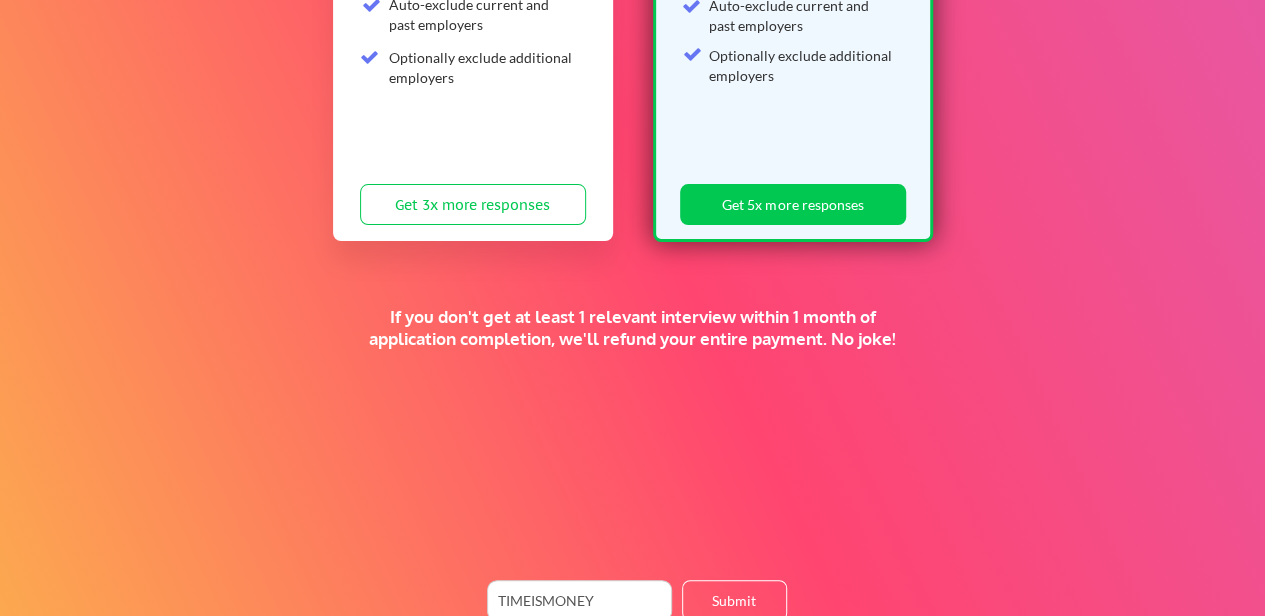 scroll, scrollTop: 557, scrollLeft: 0, axis: vertical 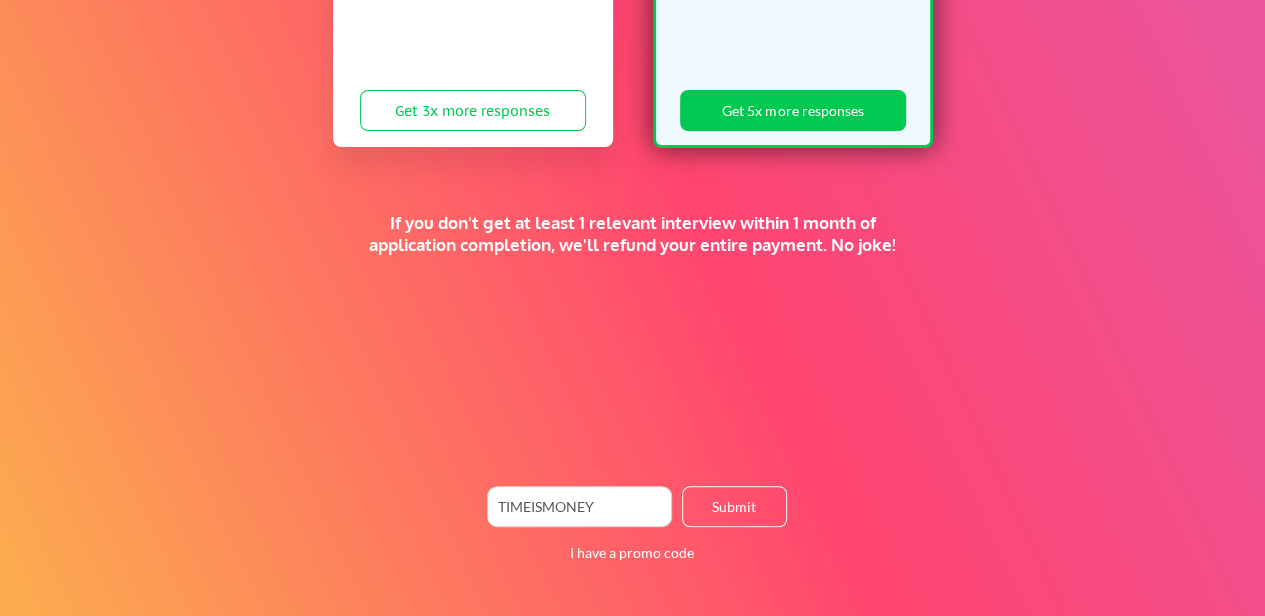 click at bounding box center [579, 506] 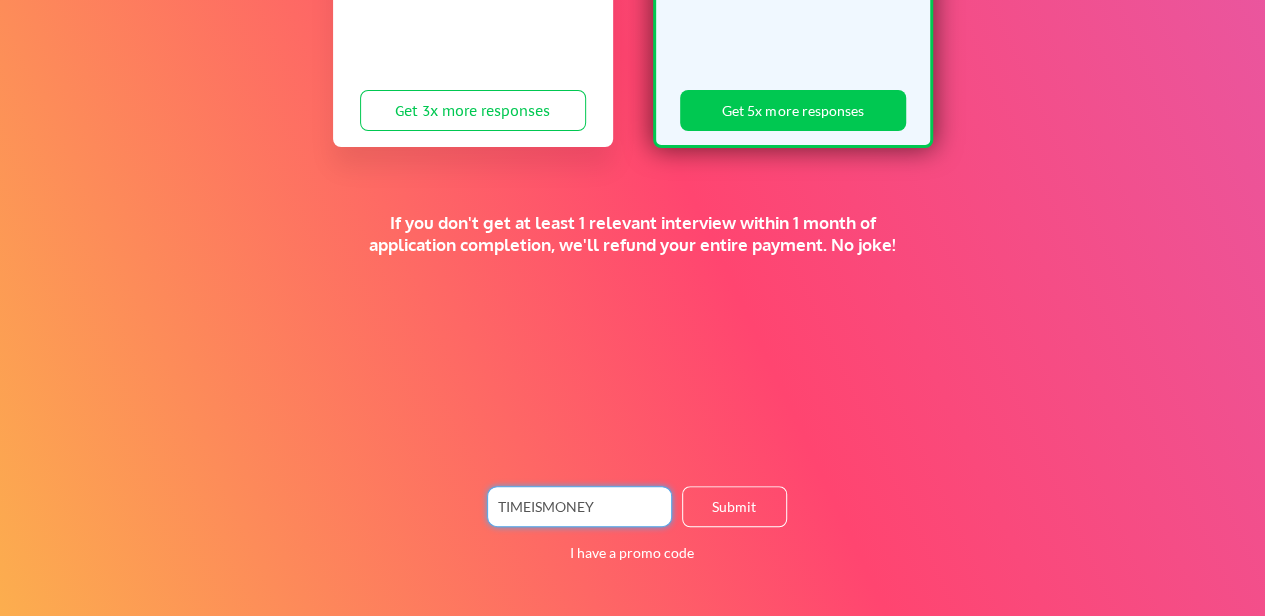 click at bounding box center [579, 506] 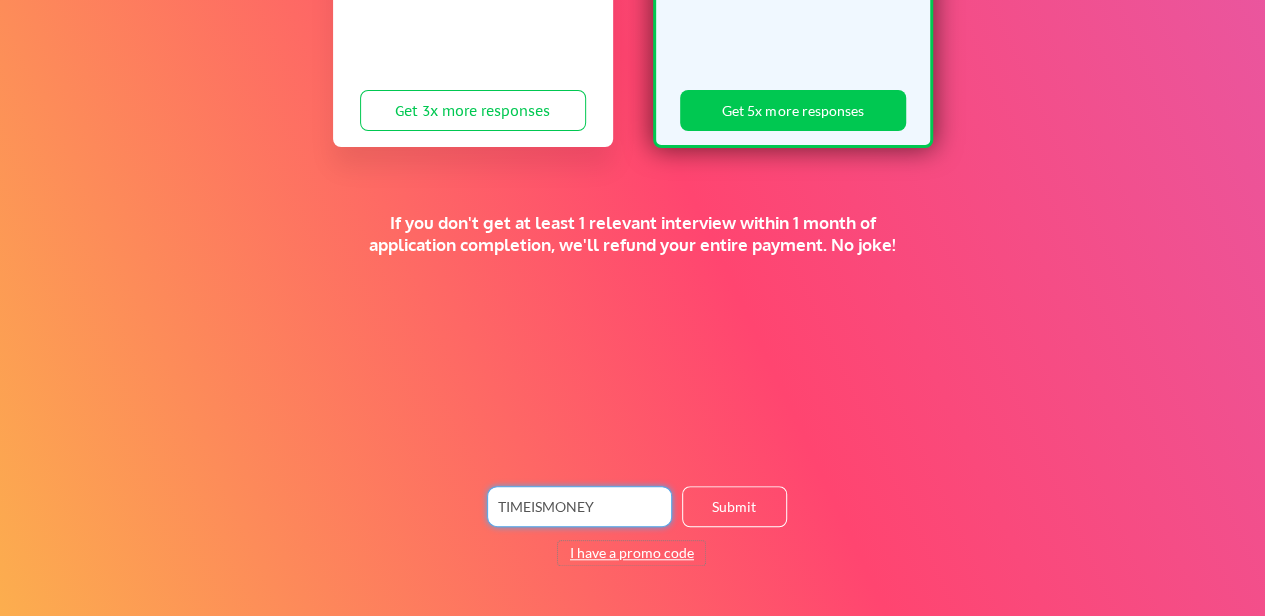 click on "I have a promo code" at bounding box center (631, 553) 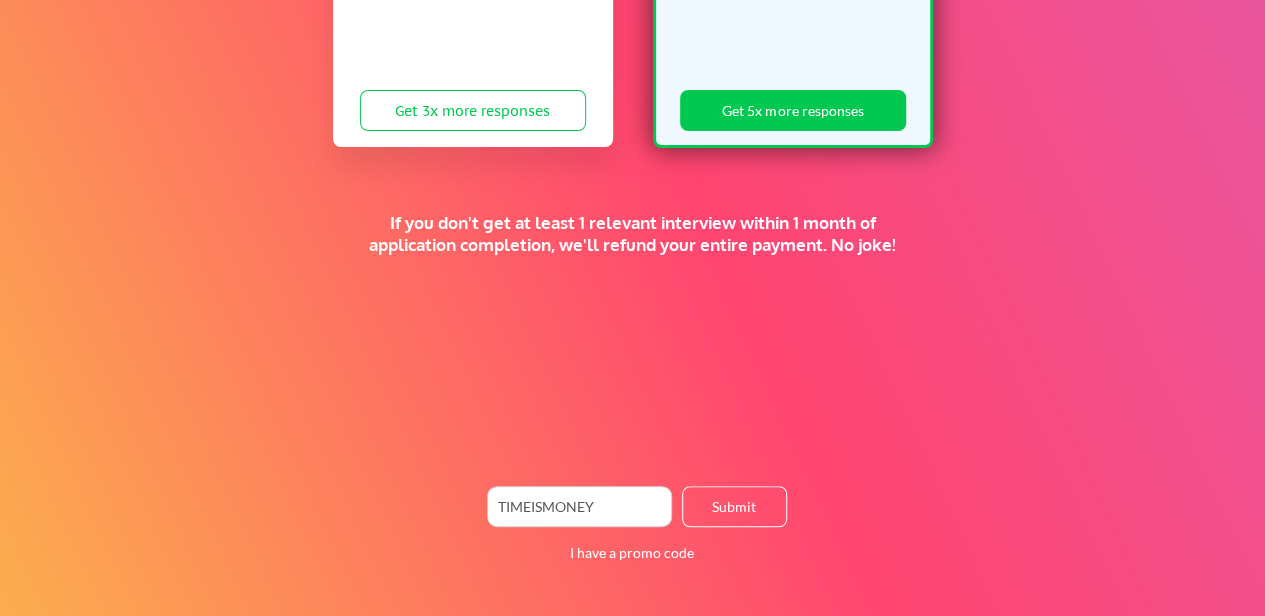 click at bounding box center (579, 506) 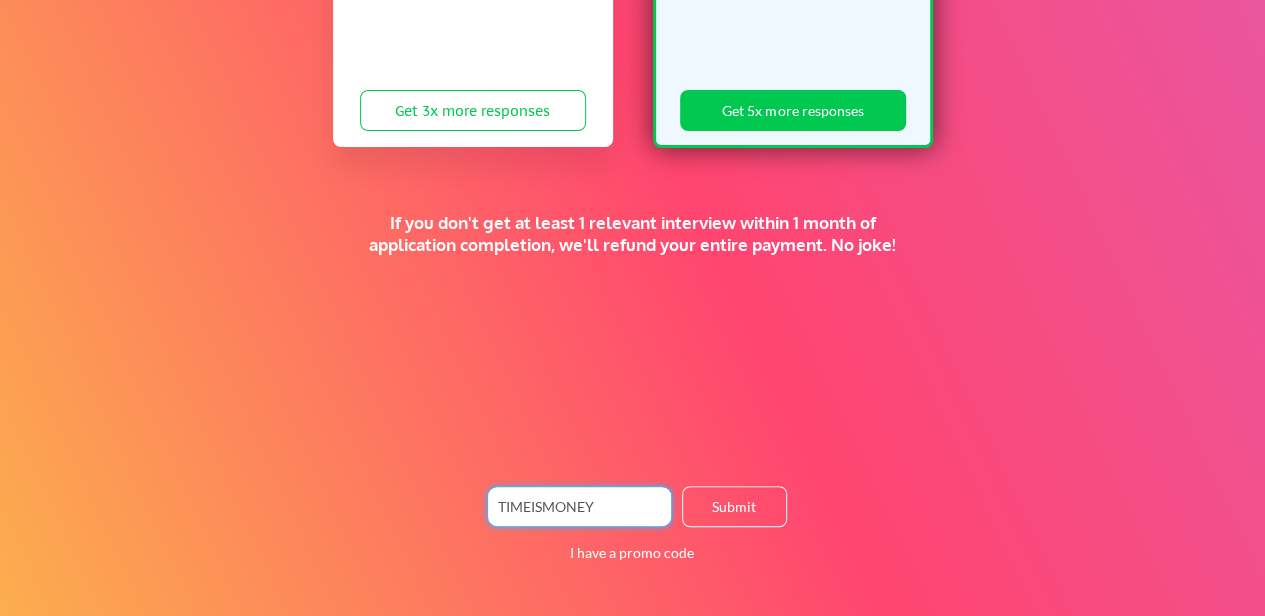 click at bounding box center [579, 506] 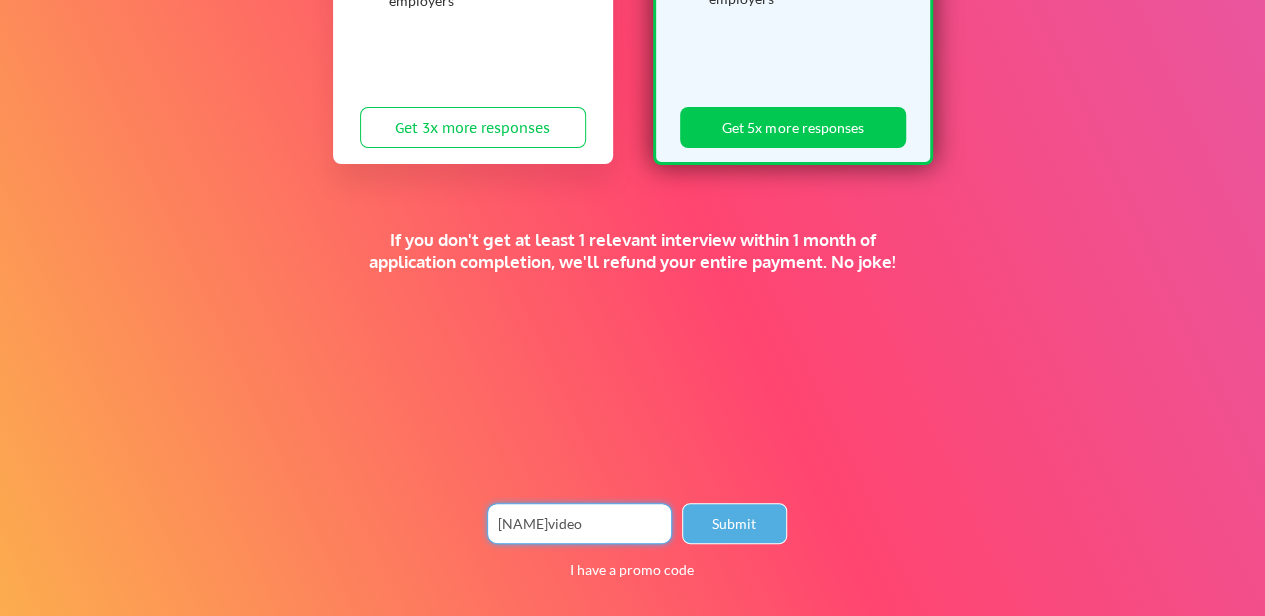 type on "anthonyvideo" 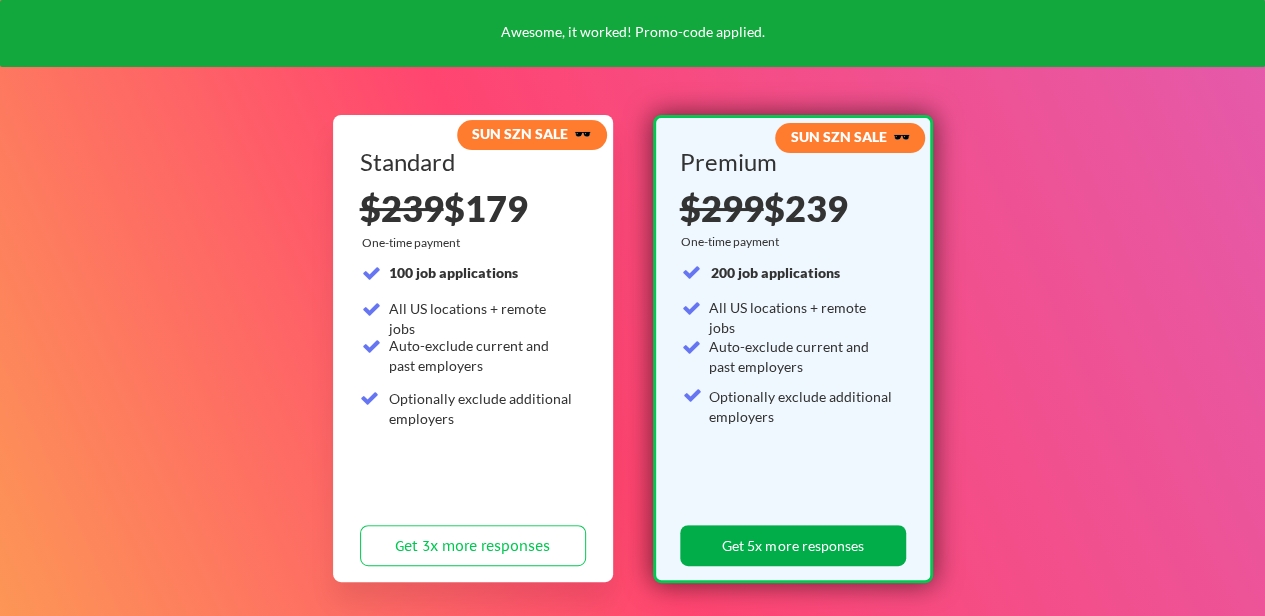 scroll, scrollTop: 121, scrollLeft: 0, axis: vertical 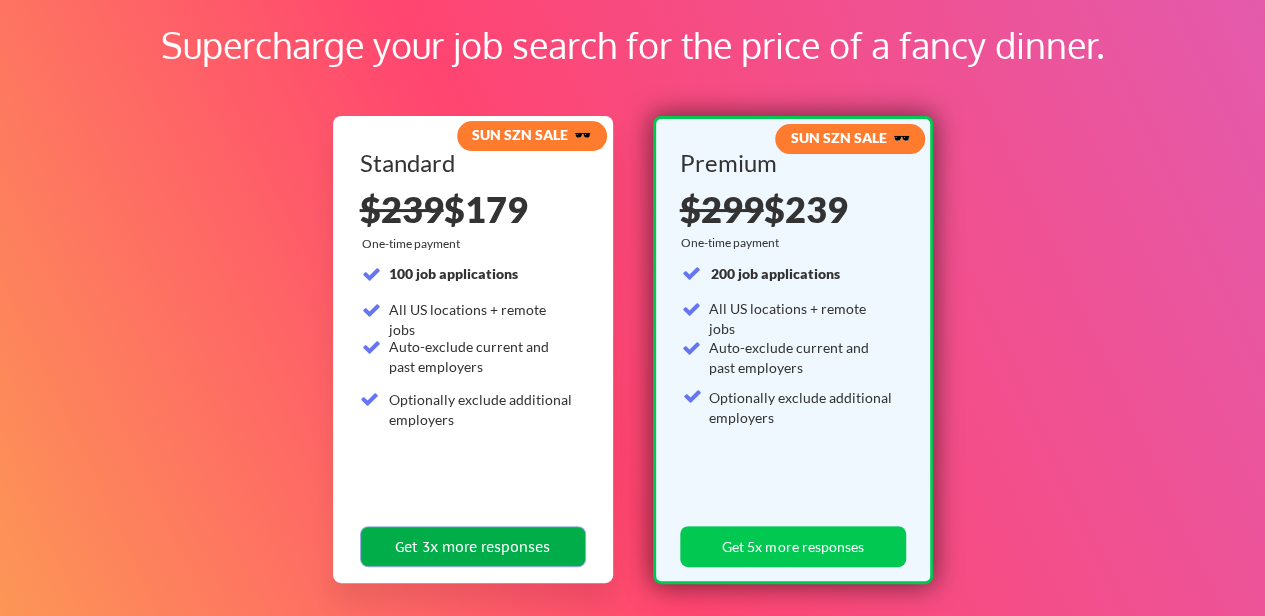 click on "Get 3x more responses" at bounding box center [473, 546] 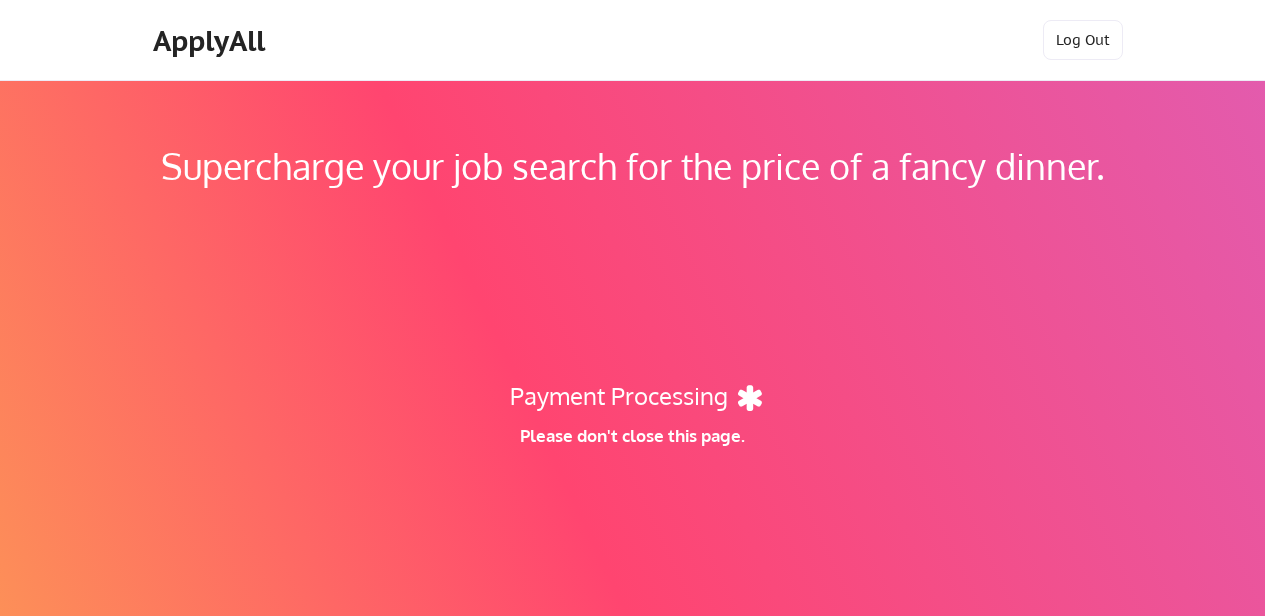 scroll, scrollTop: 0, scrollLeft: 0, axis: both 